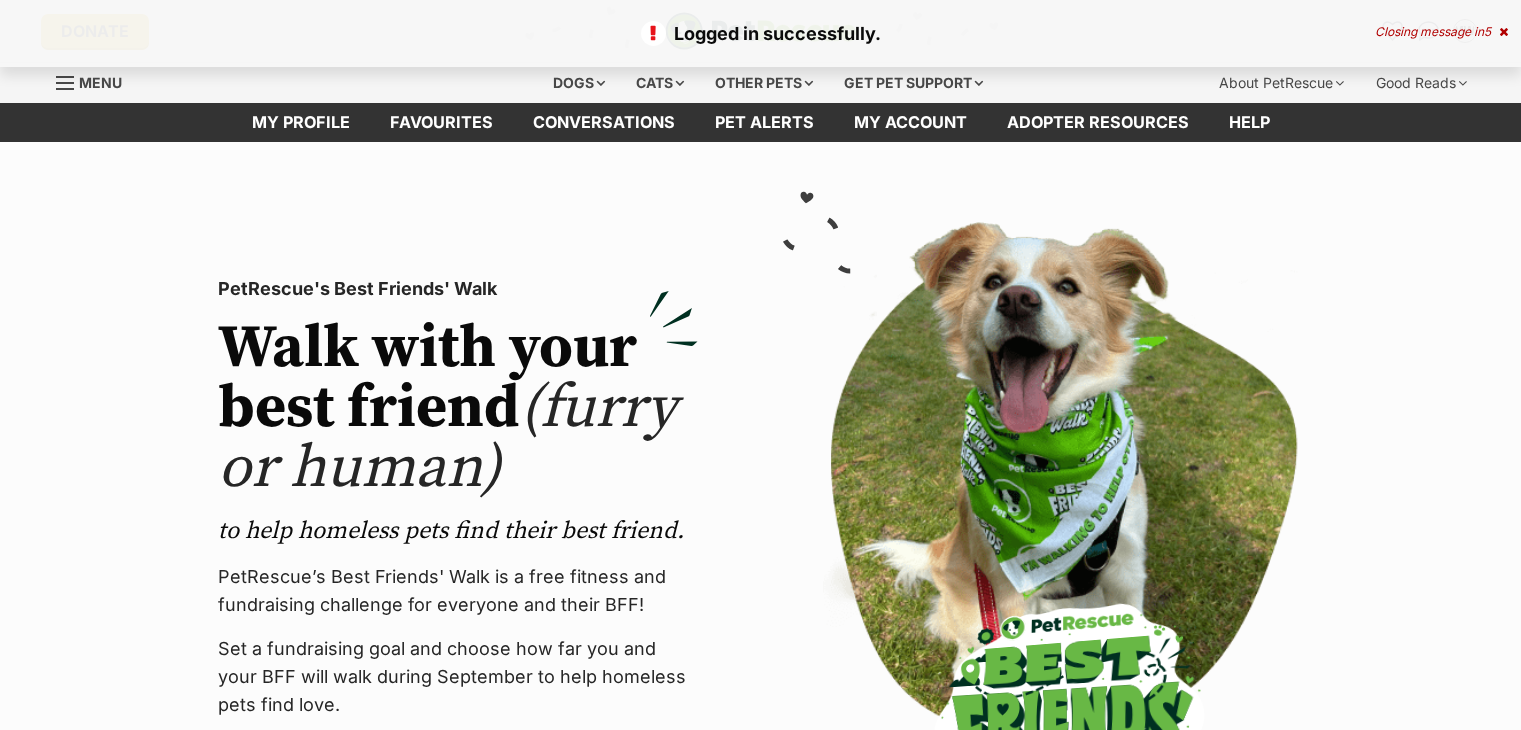 scroll, scrollTop: 0, scrollLeft: 0, axis: both 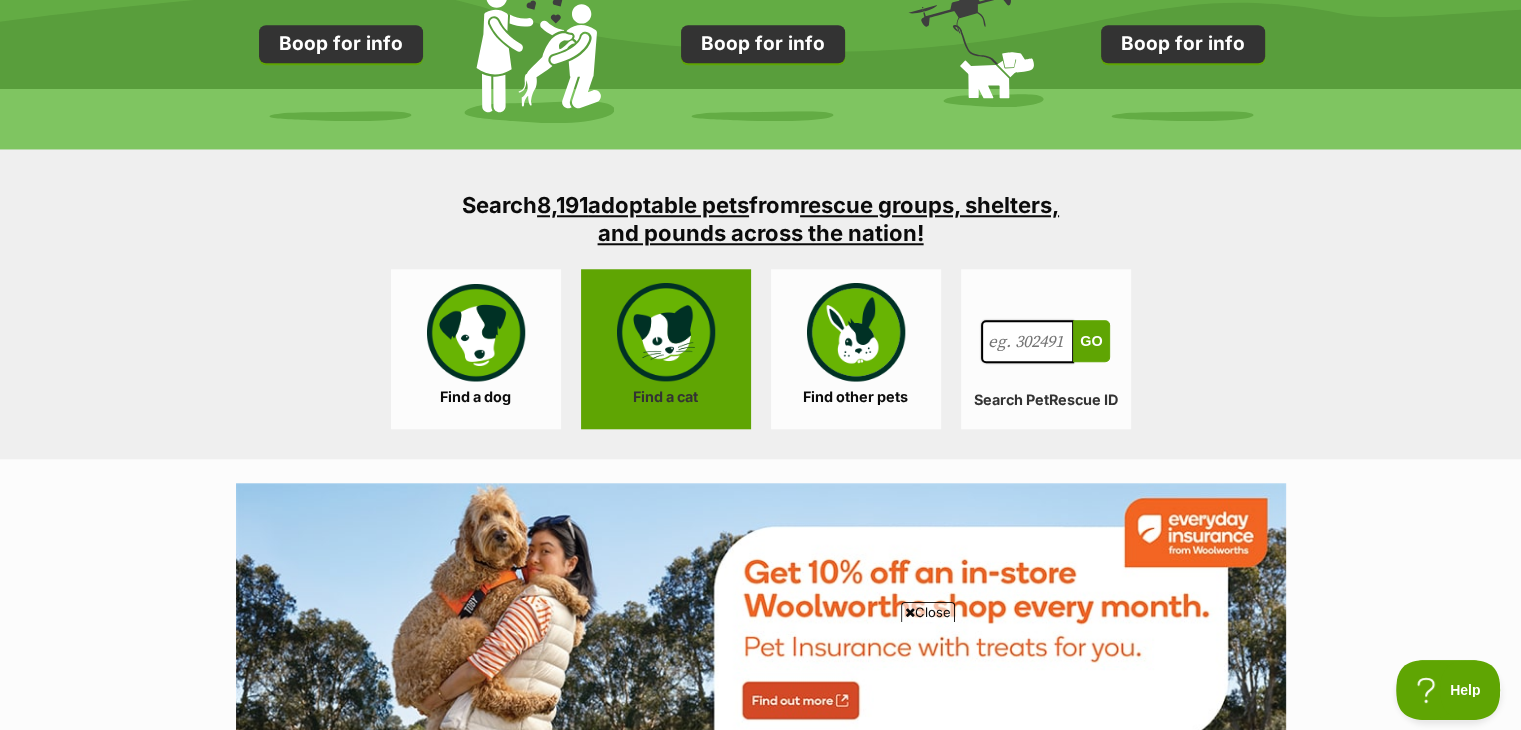 click on "Find a cat" at bounding box center [666, 349] 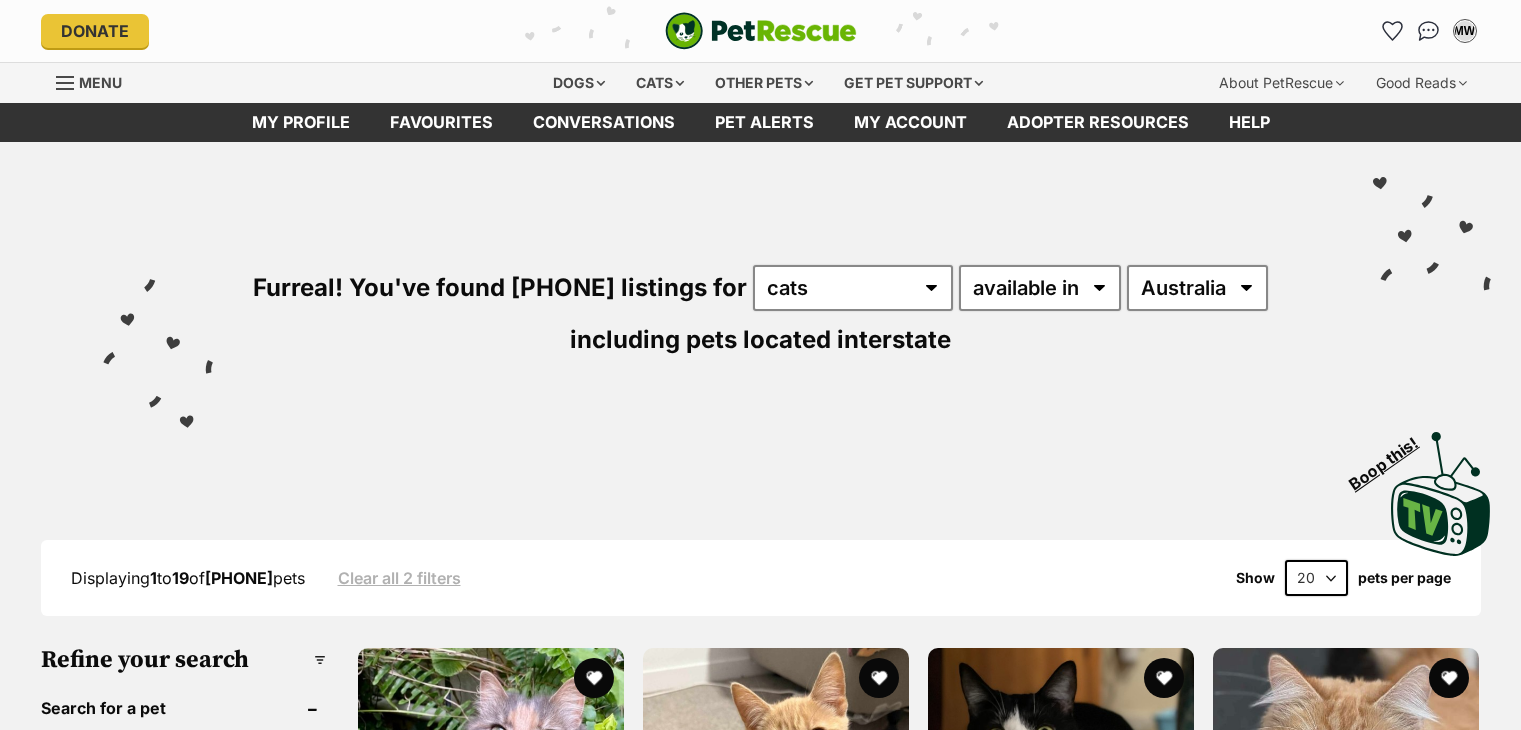 scroll, scrollTop: 0, scrollLeft: 0, axis: both 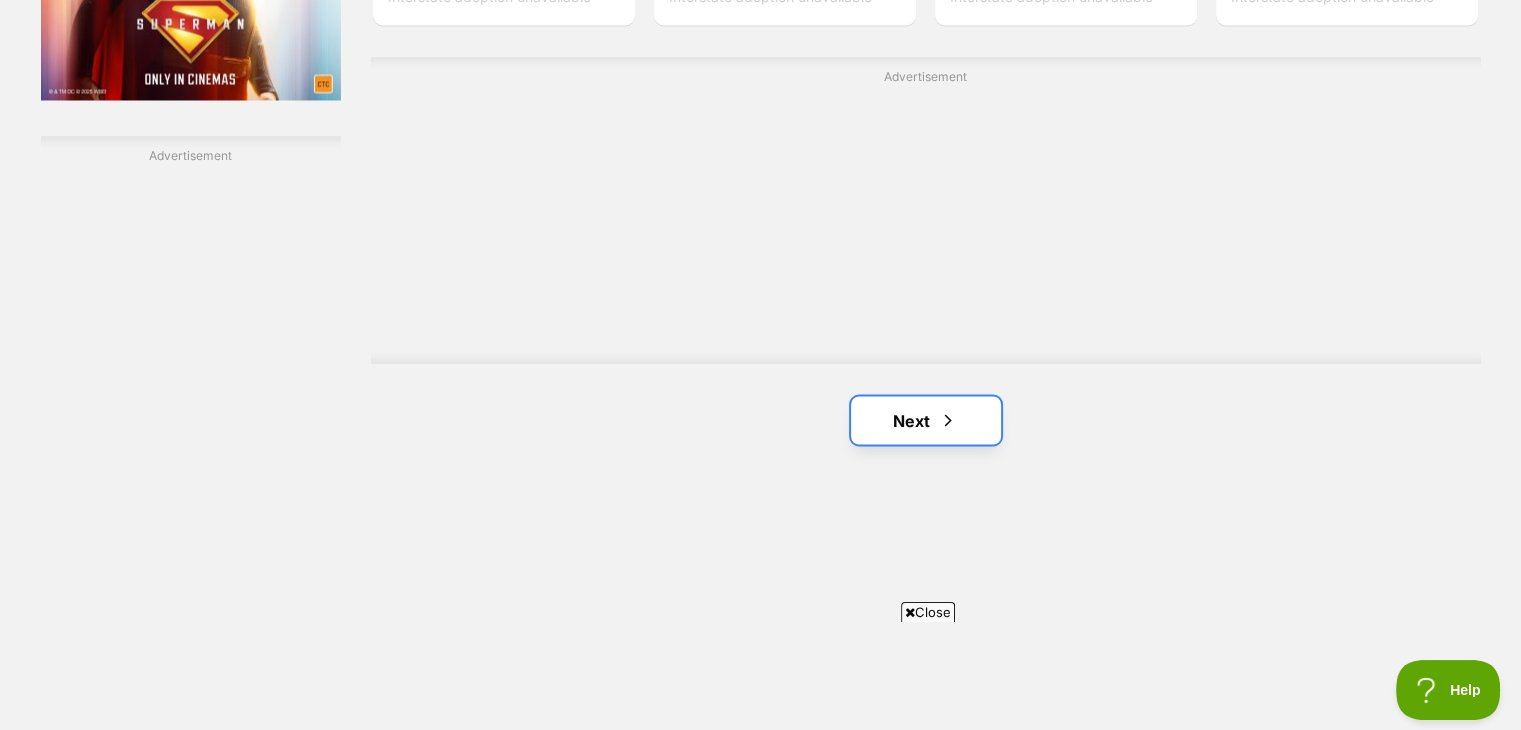 click on "Next" at bounding box center (926, 420) 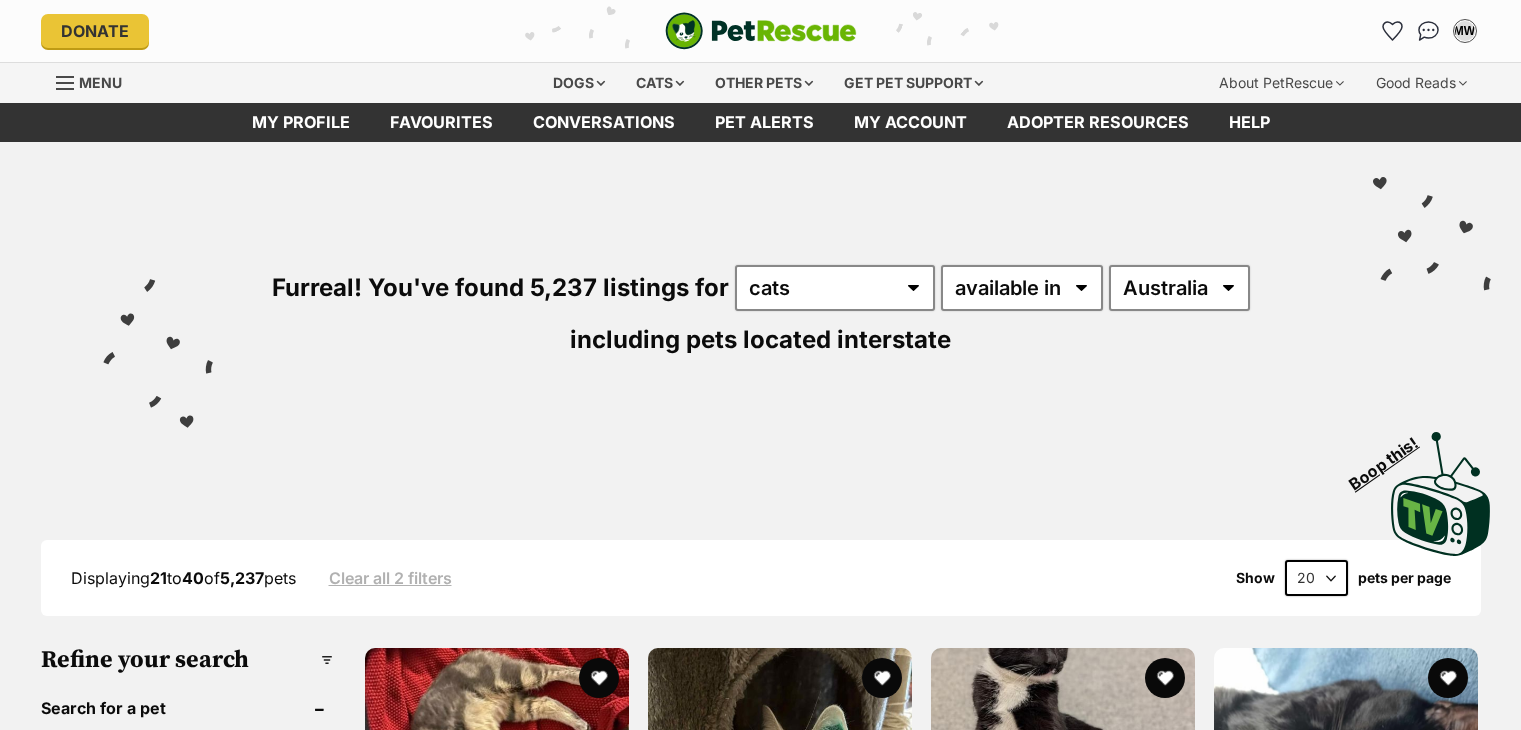scroll, scrollTop: 0, scrollLeft: 0, axis: both 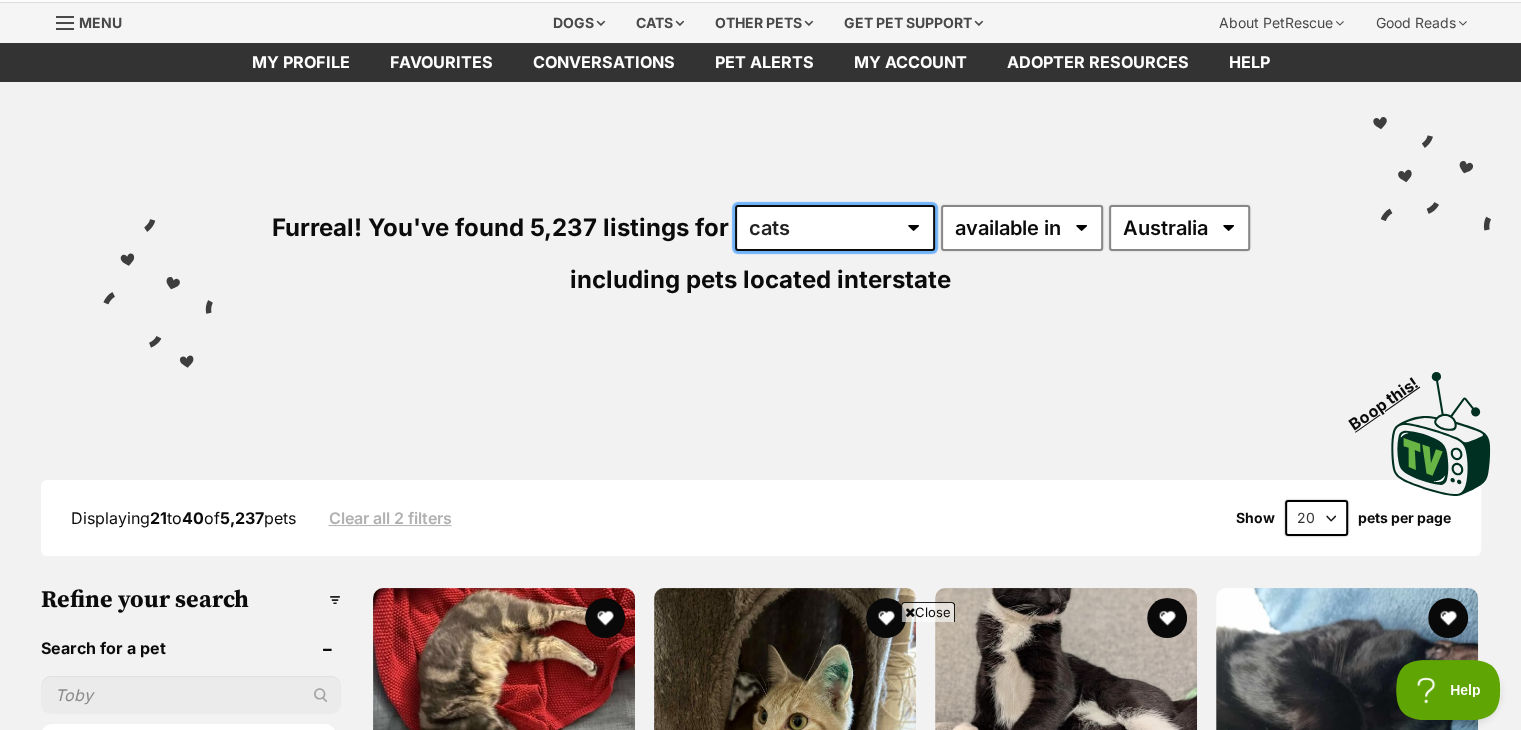 click on "any type of pet
cats
dogs
other pets" at bounding box center [835, 228] 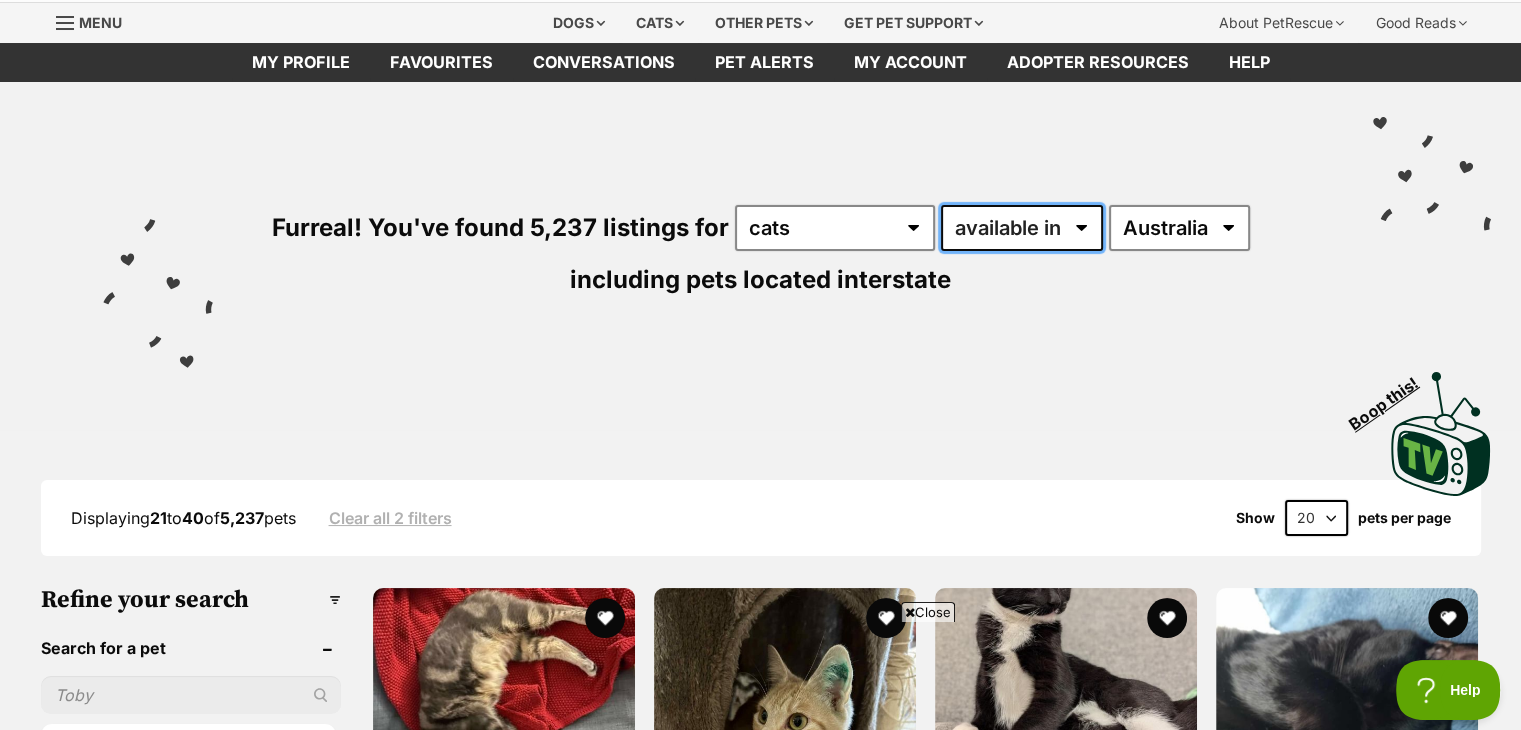 click on "available in
located in" at bounding box center (1022, 228) 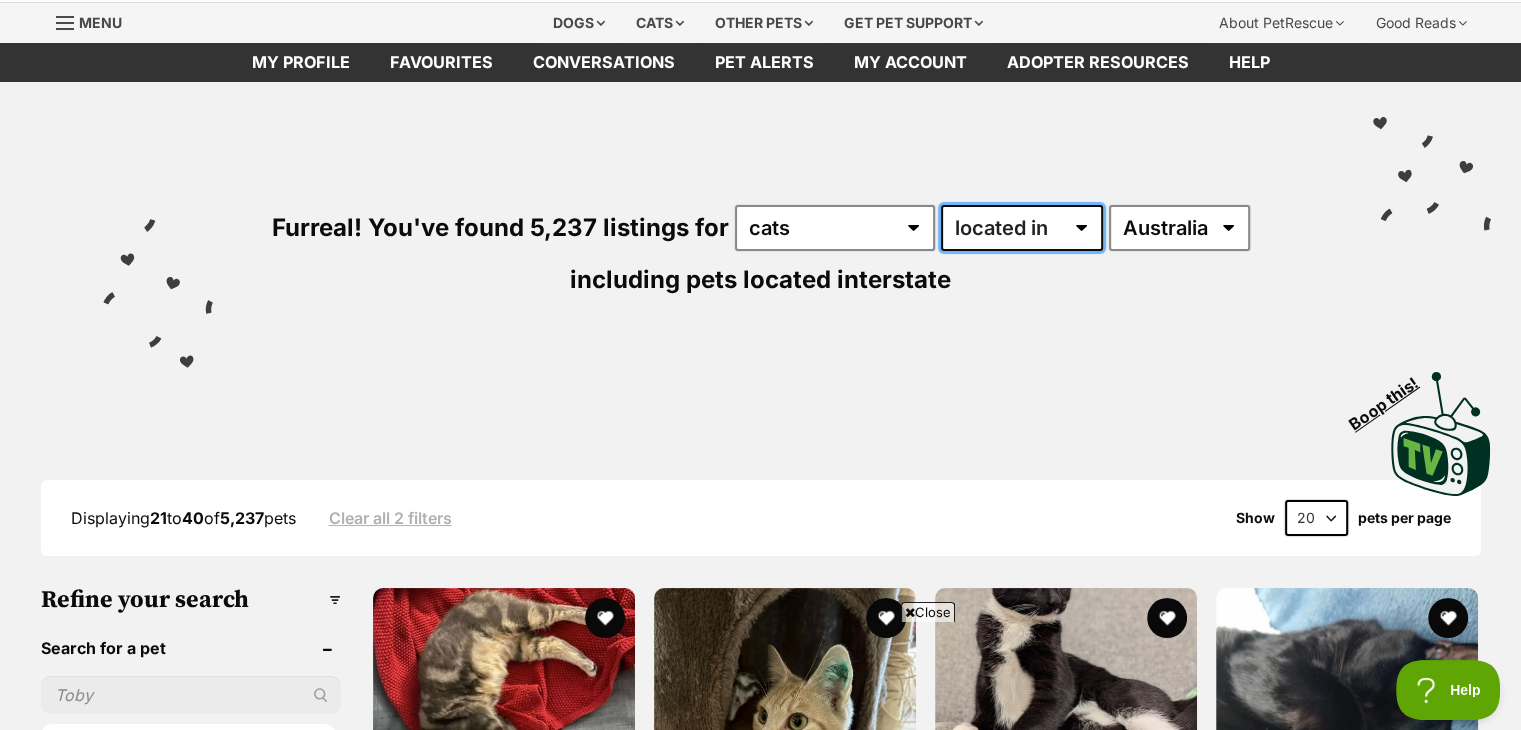 click on "available in
located in" at bounding box center (1022, 228) 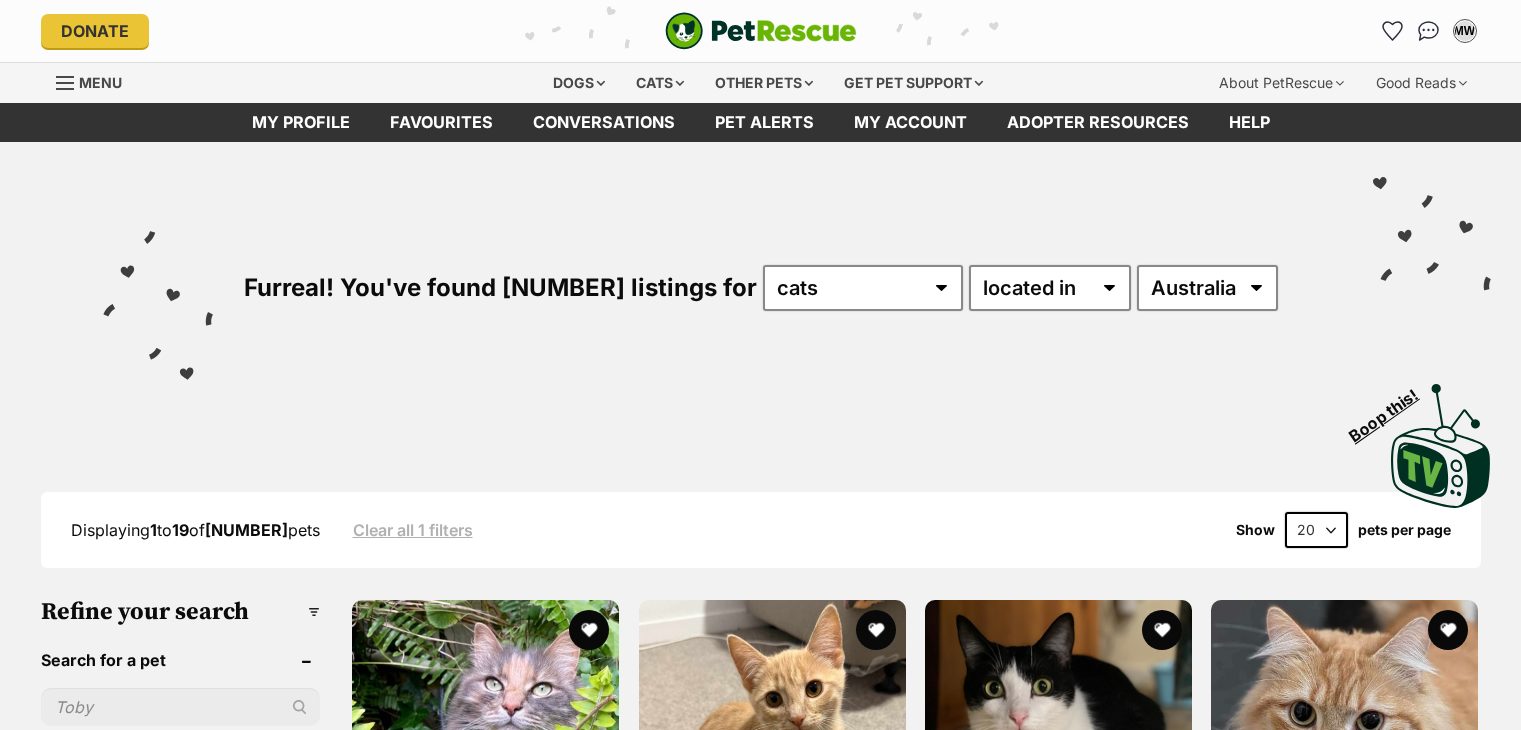 scroll, scrollTop: 0, scrollLeft: 0, axis: both 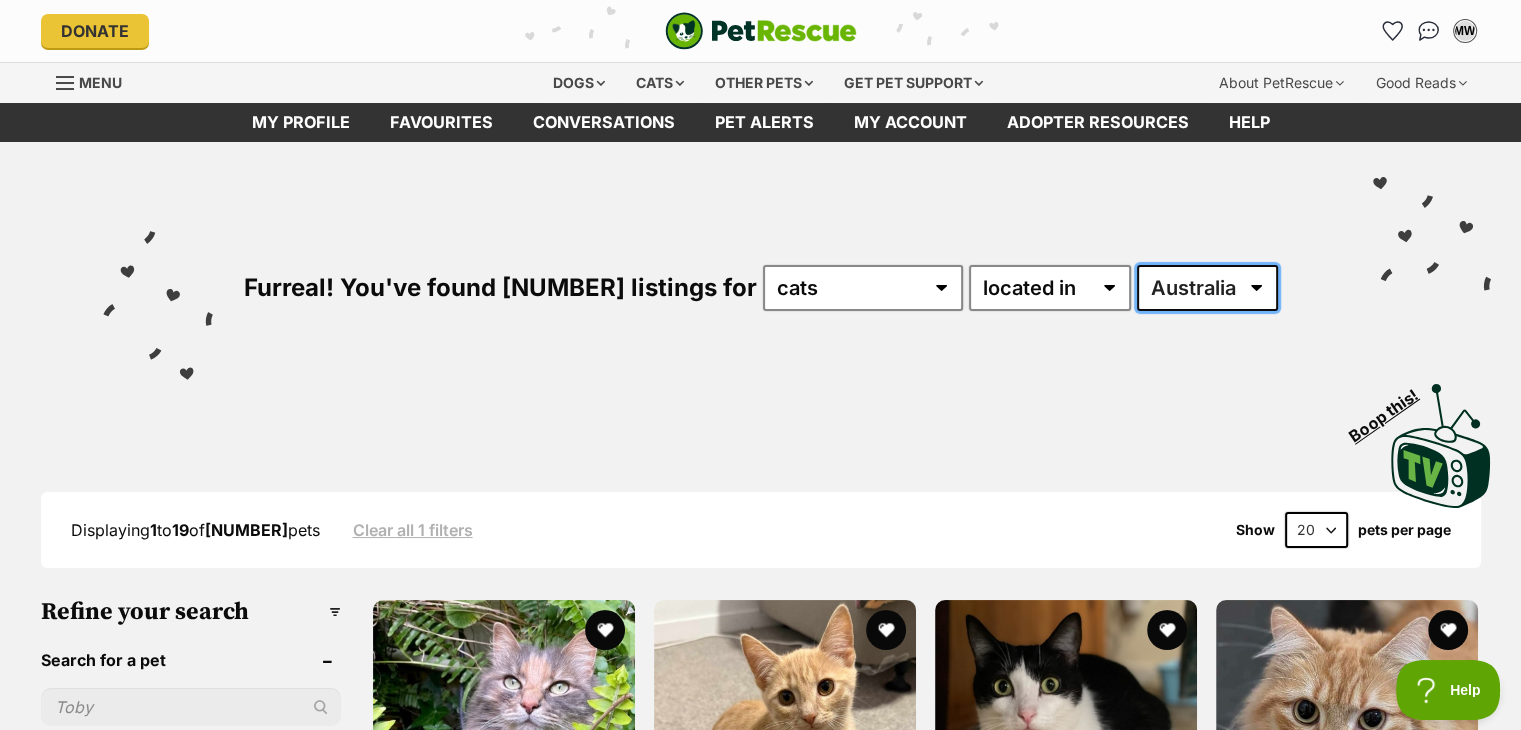 click on "Australia
ACT
NSW
NT
QLD
SA
TAS
VIC
WA" at bounding box center (1207, 288) 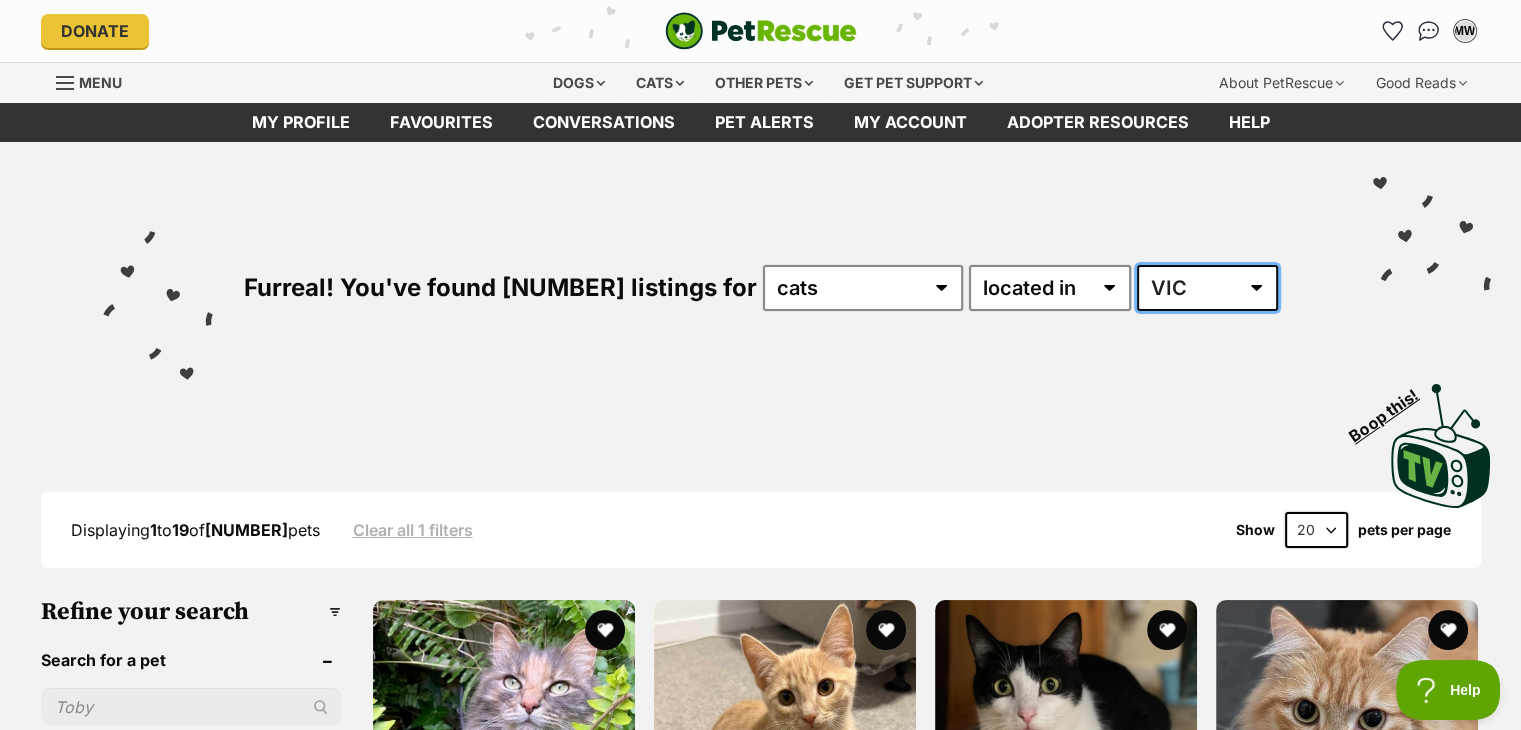 click on "Australia
ACT
NSW
NT
QLD
SA
TAS
VIC
WA" at bounding box center [1207, 288] 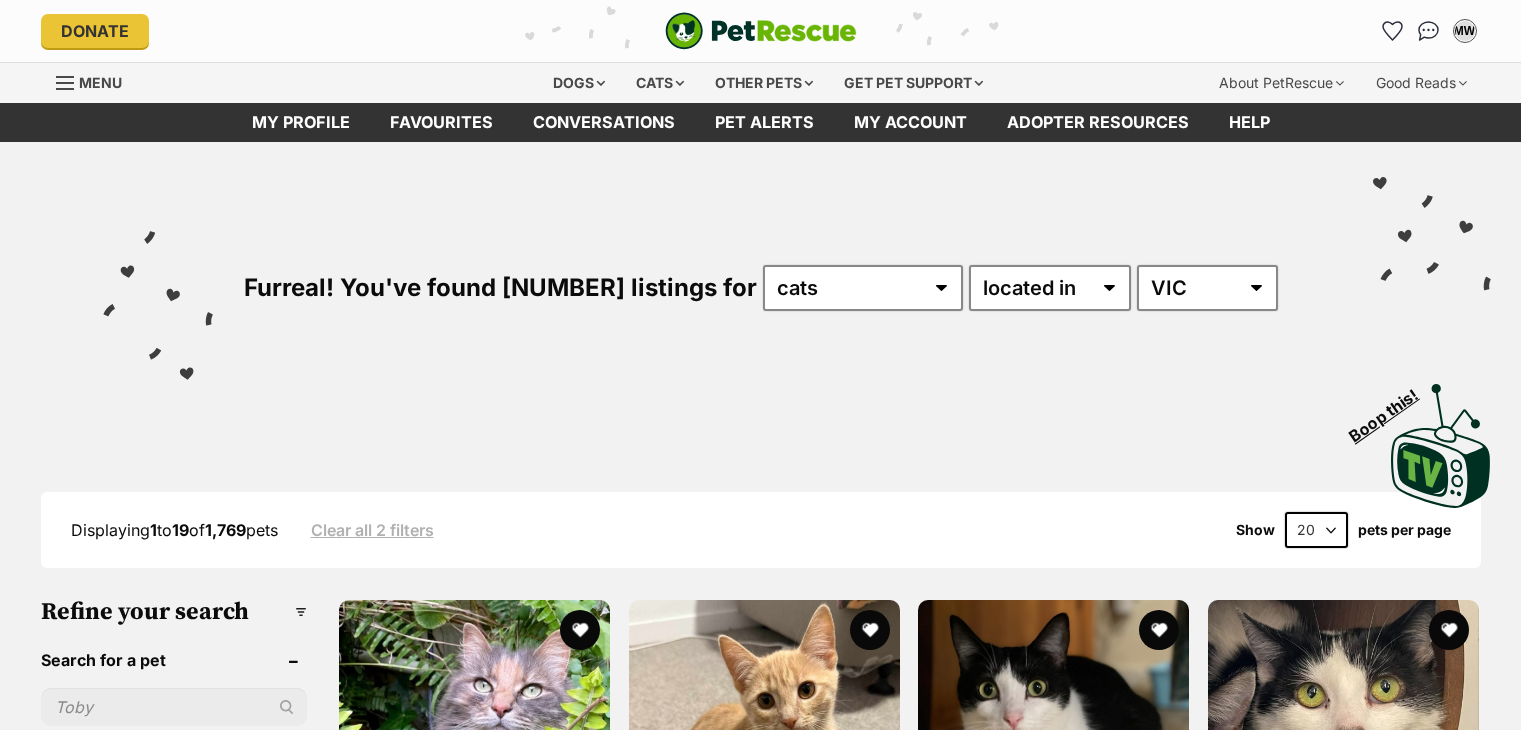 scroll, scrollTop: 0, scrollLeft: 0, axis: both 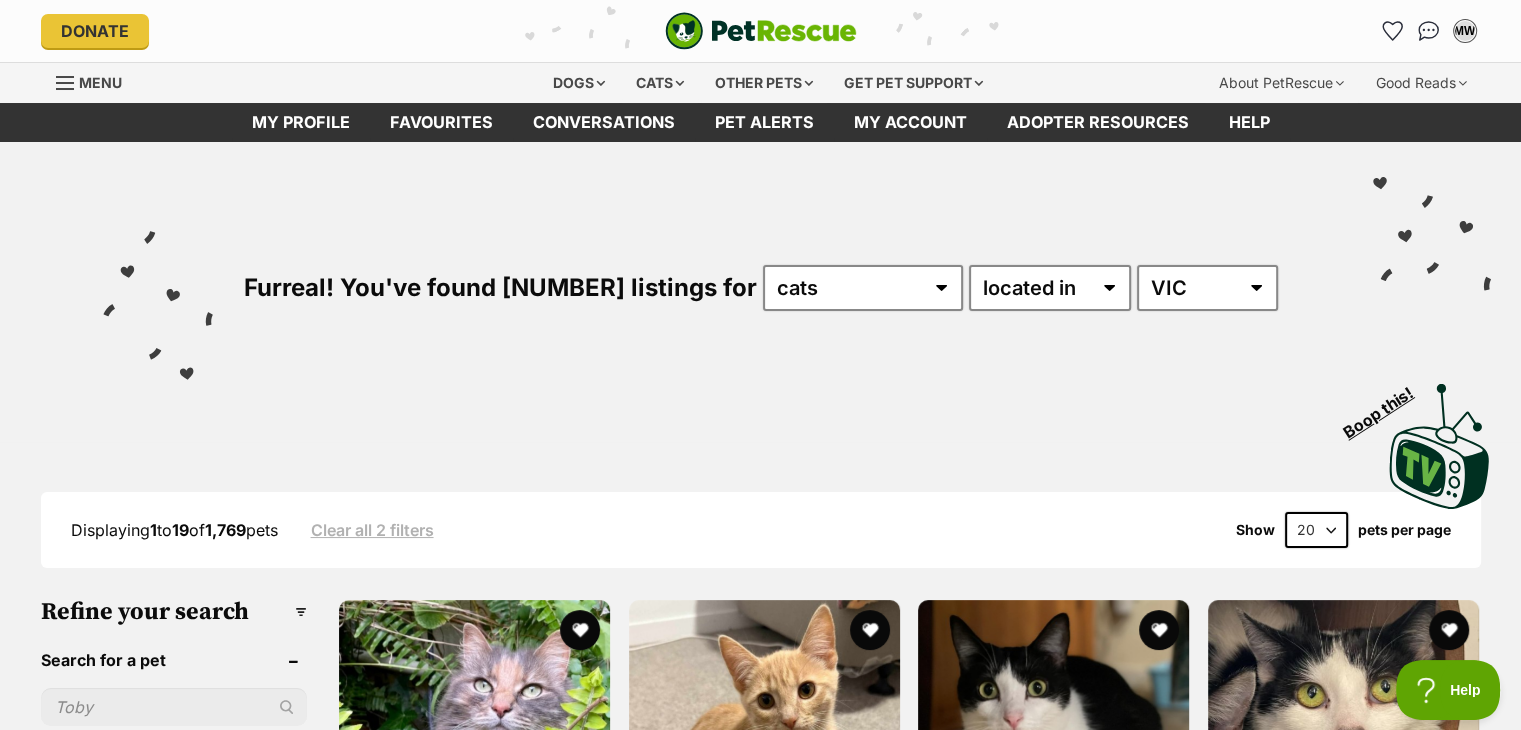 drag, startPoint x: 0, startPoint y: 0, endPoint x: 1171, endPoint y: 399, distance: 1237.1104 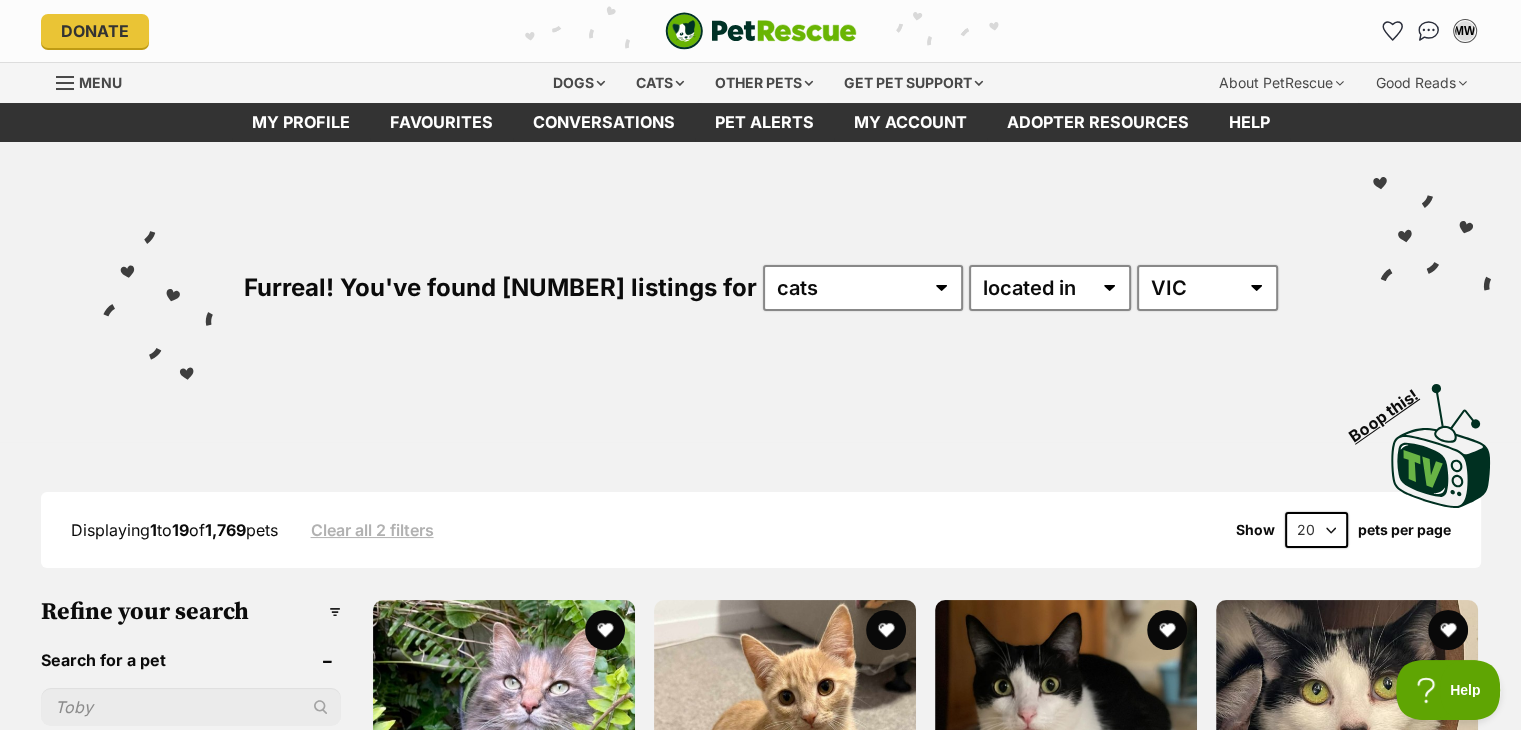 scroll, scrollTop: 0, scrollLeft: 0, axis: both 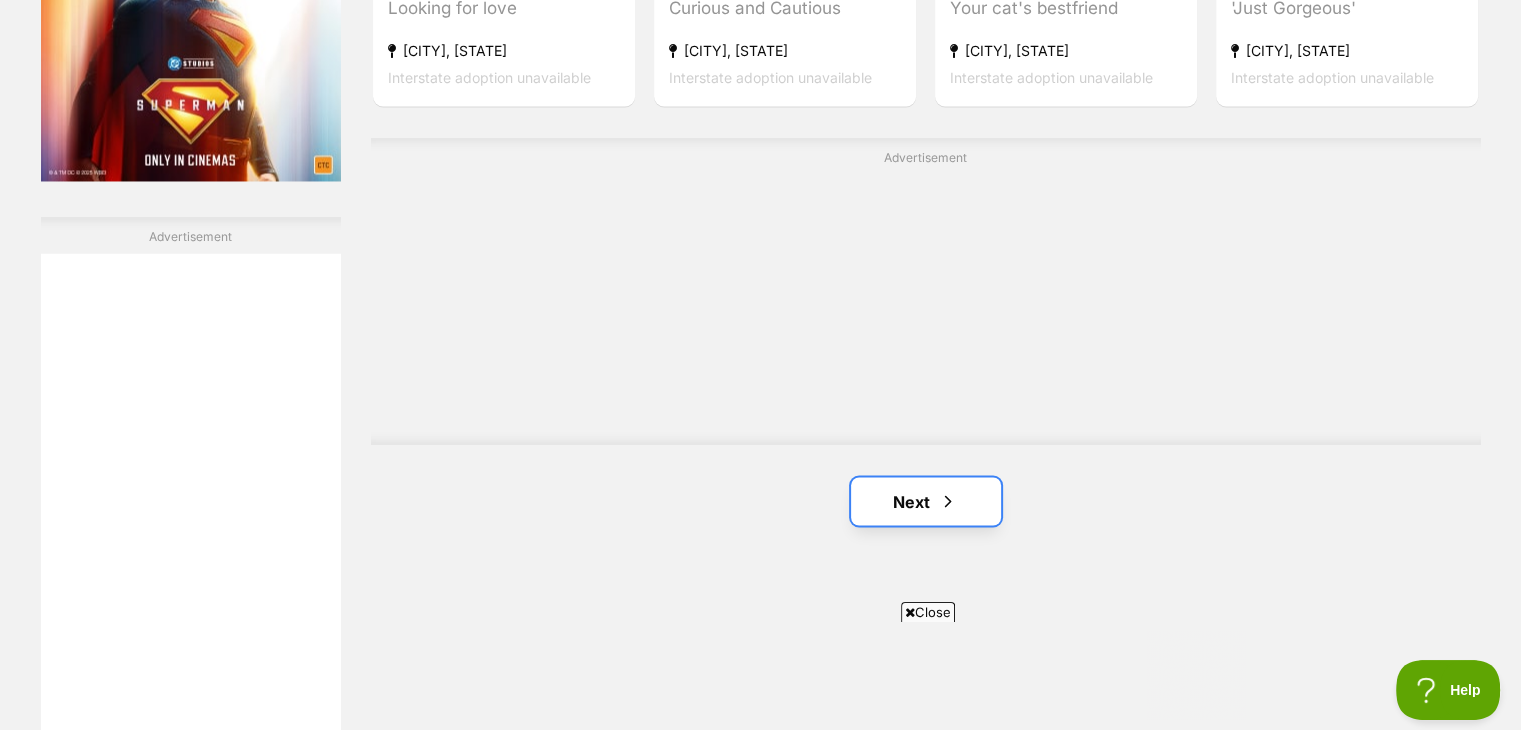click on "Next" at bounding box center [926, 501] 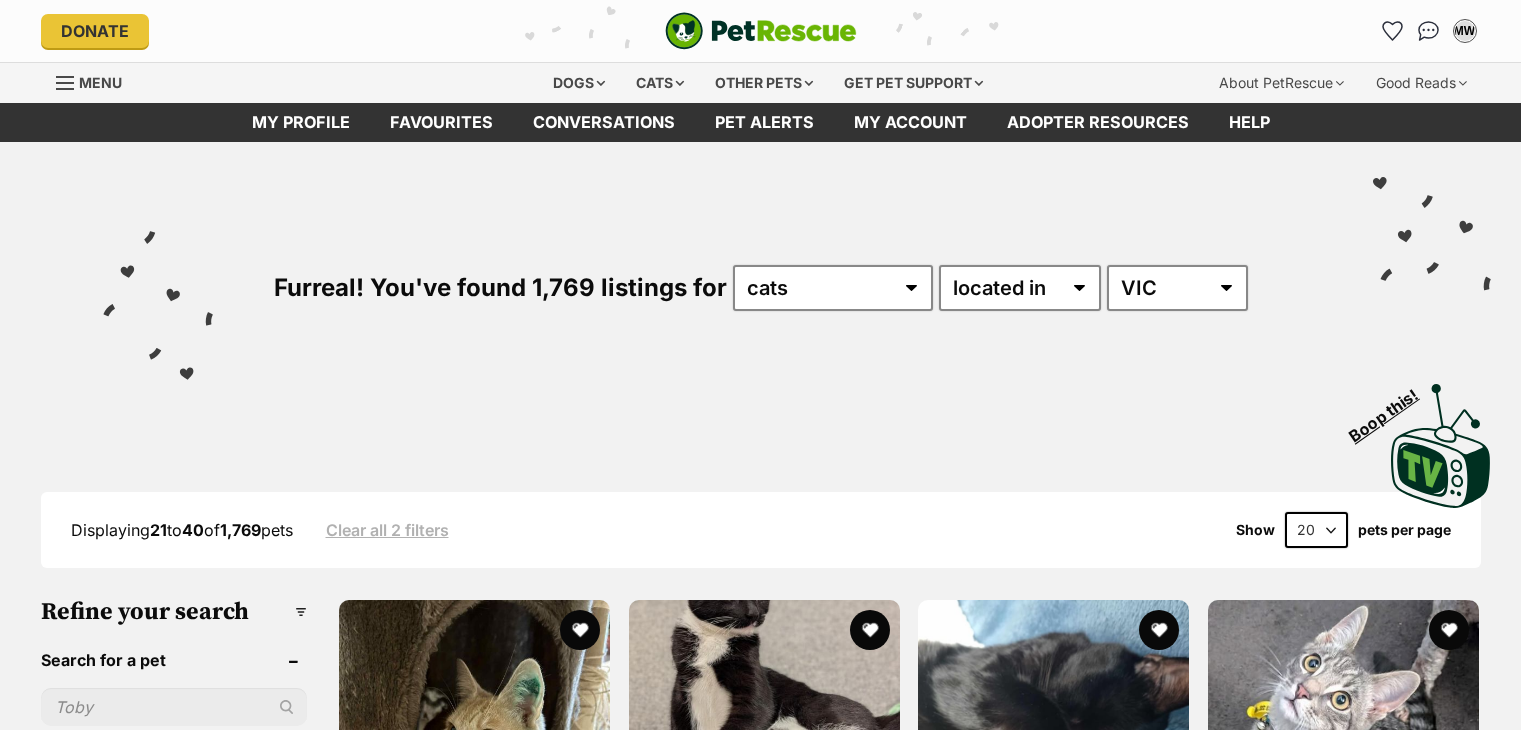 scroll, scrollTop: 0, scrollLeft: 0, axis: both 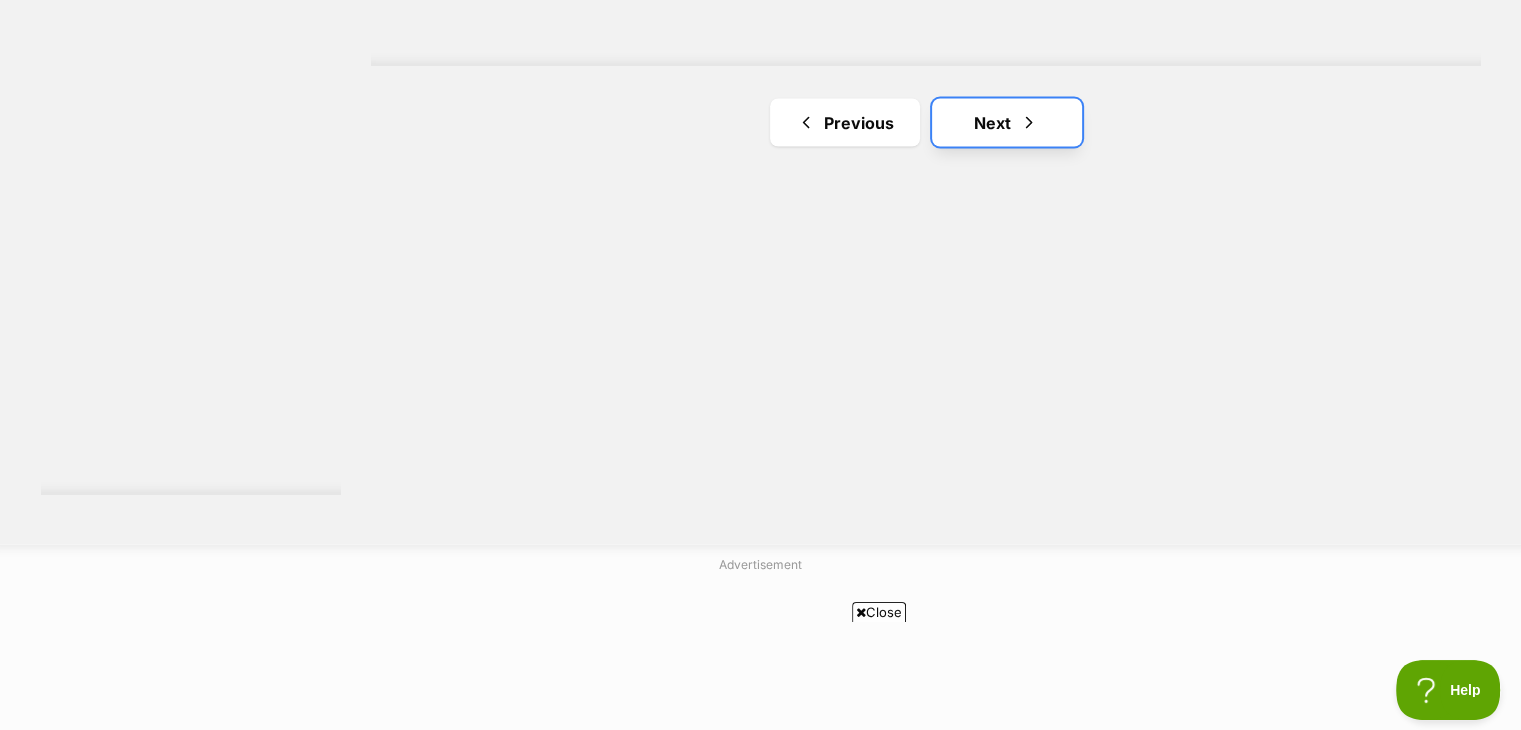 click on "Next" at bounding box center (1007, 123) 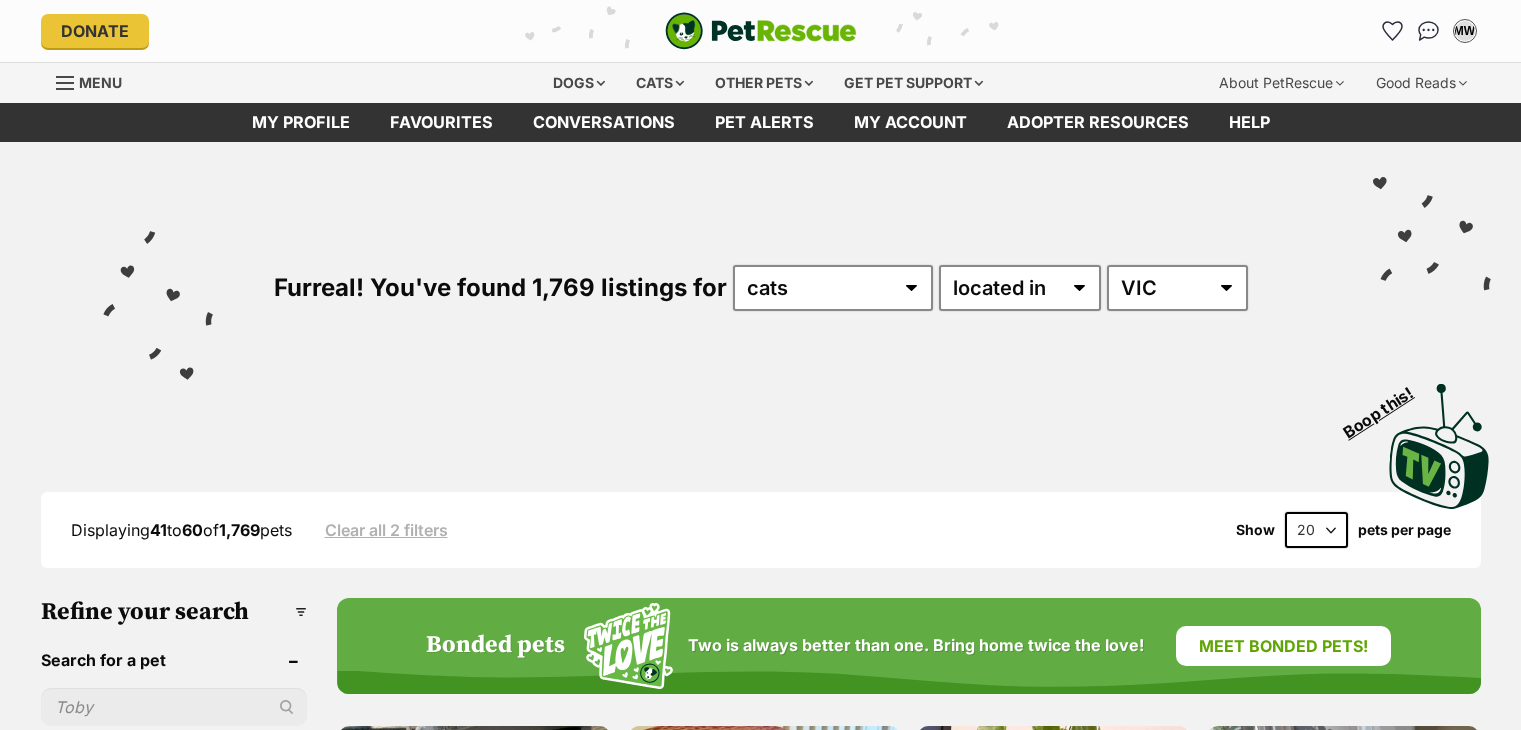 scroll, scrollTop: 0, scrollLeft: 0, axis: both 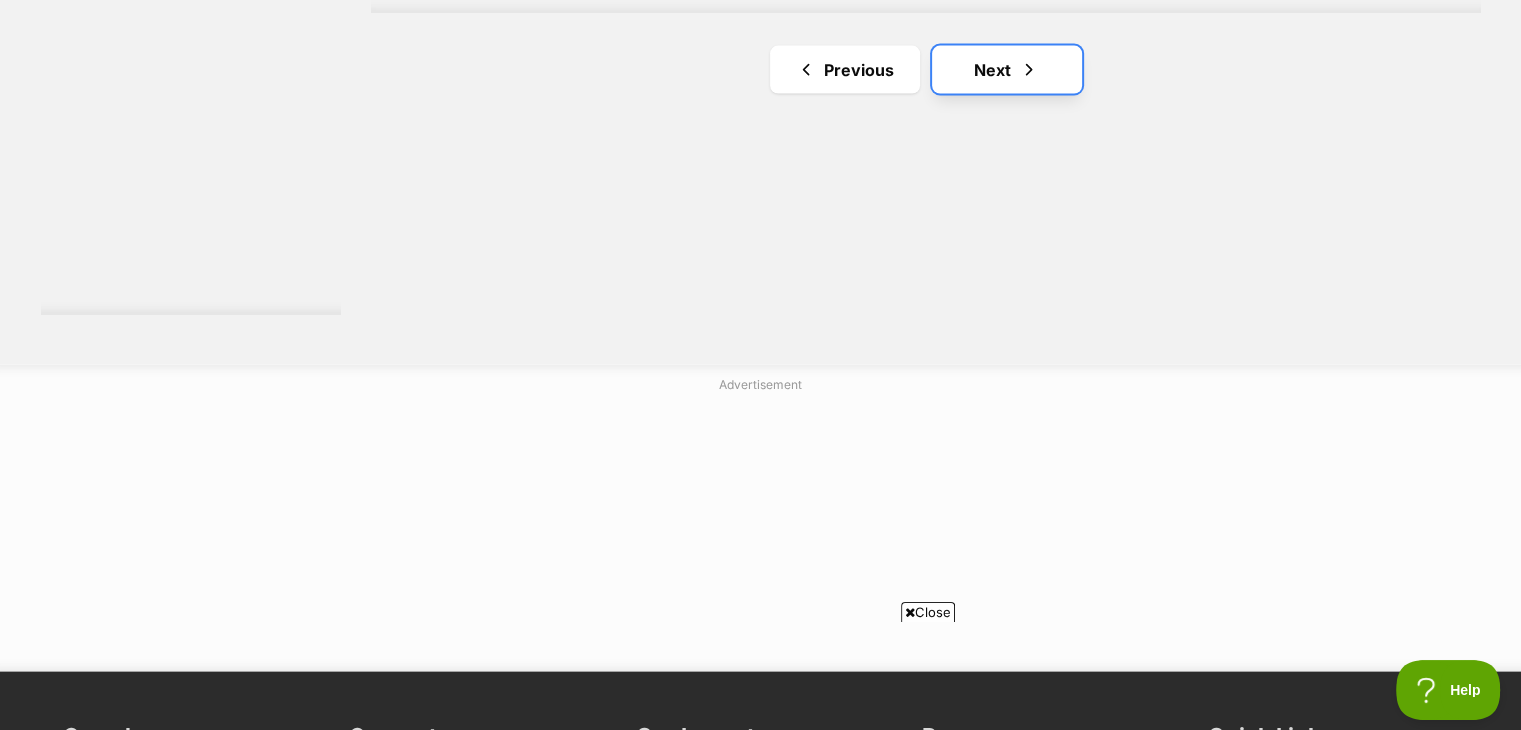 click on "Next" at bounding box center [1007, 70] 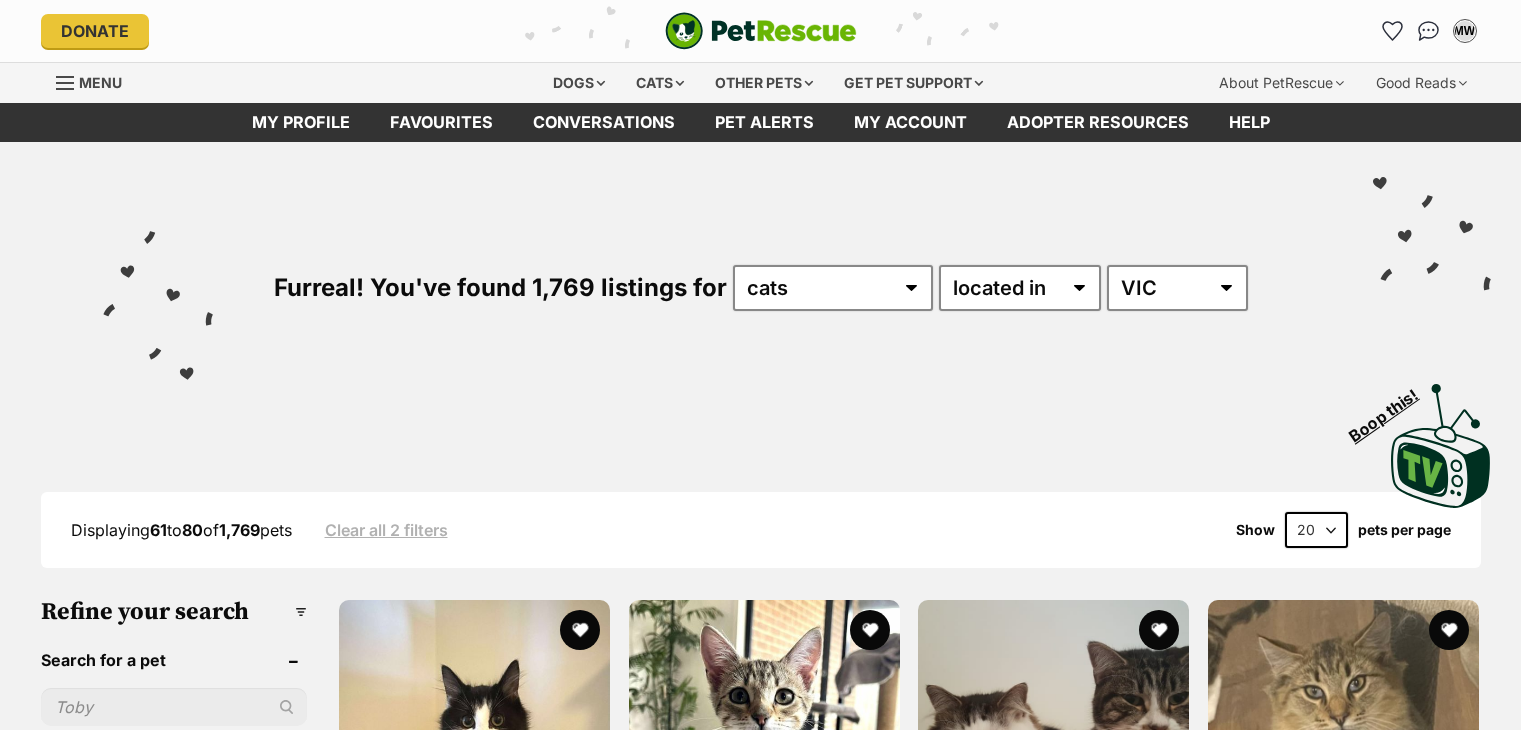 scroll, scrollTop: 0, scrollLeft: 0, axis: both 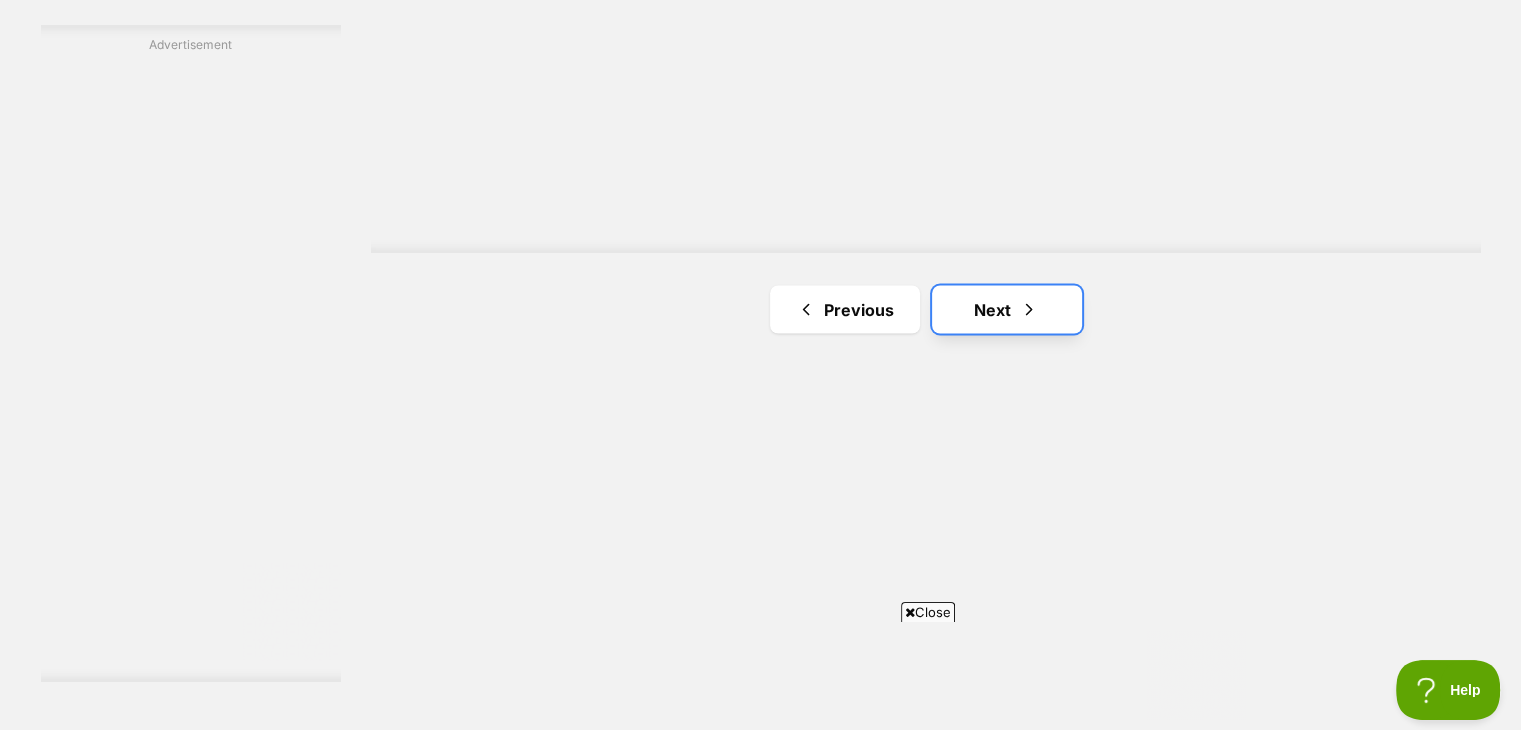 click on "Next" at bounding box center [1007, 309] 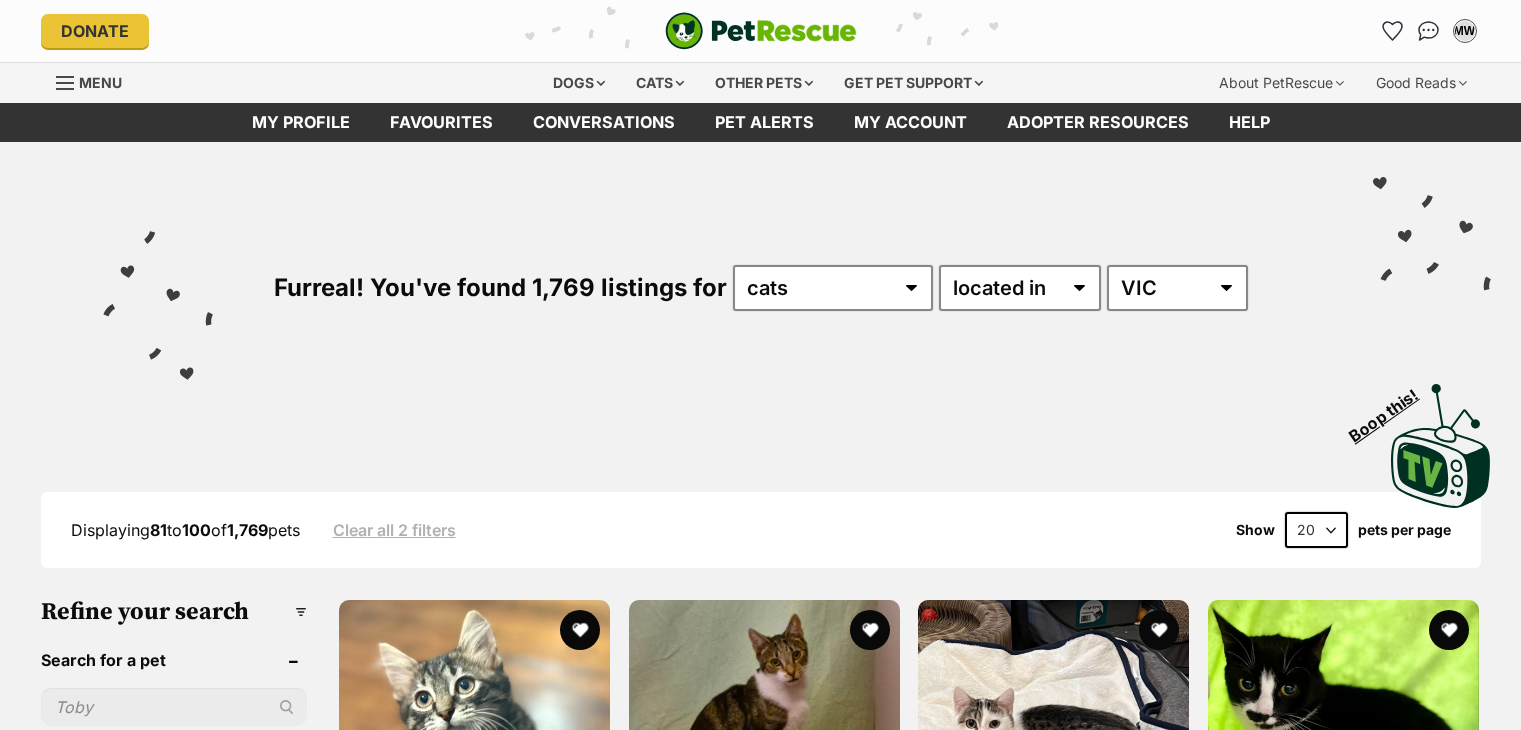 scroll, scrollTop: 0, scrollLeft: 0, axis: both 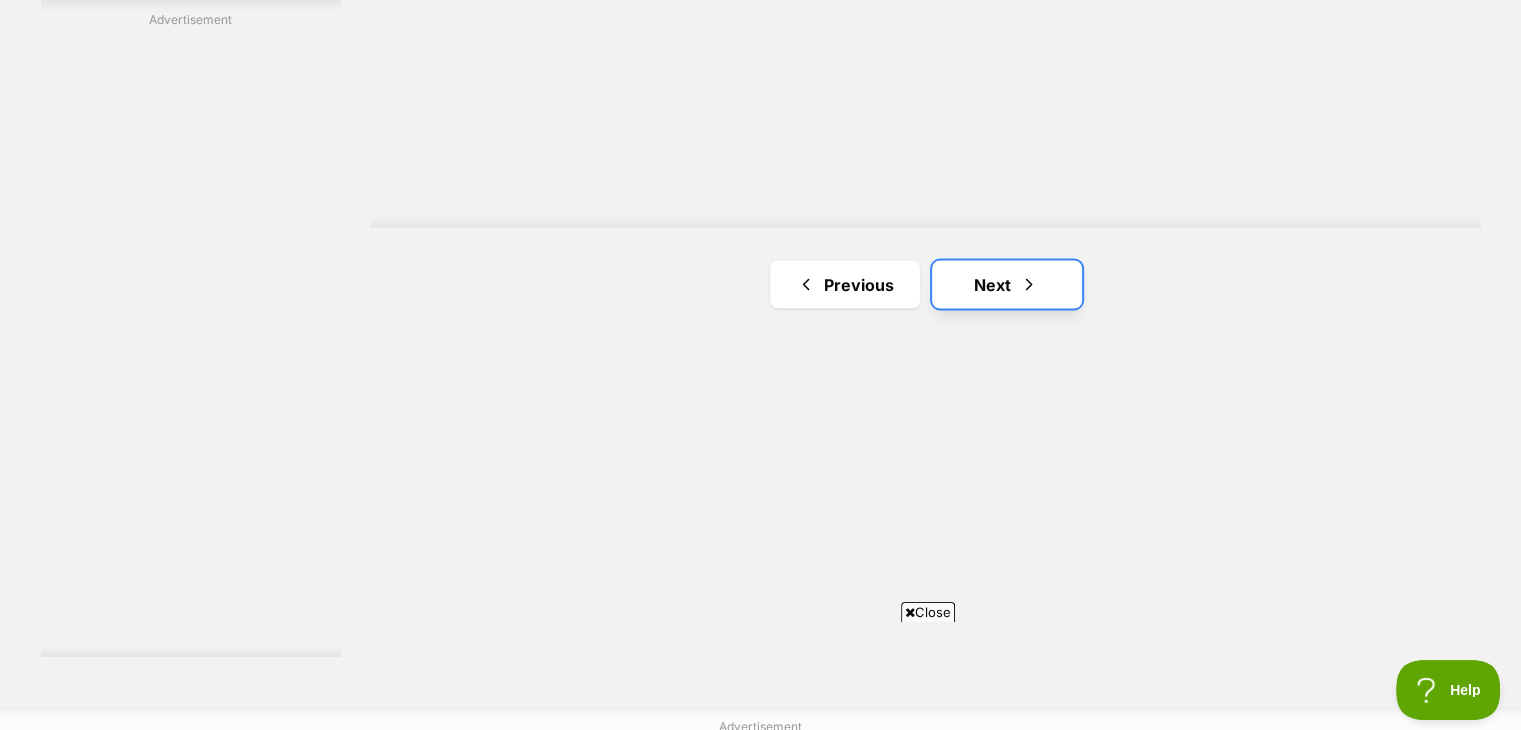 click on "Next" at bounding box center (1007, 284) 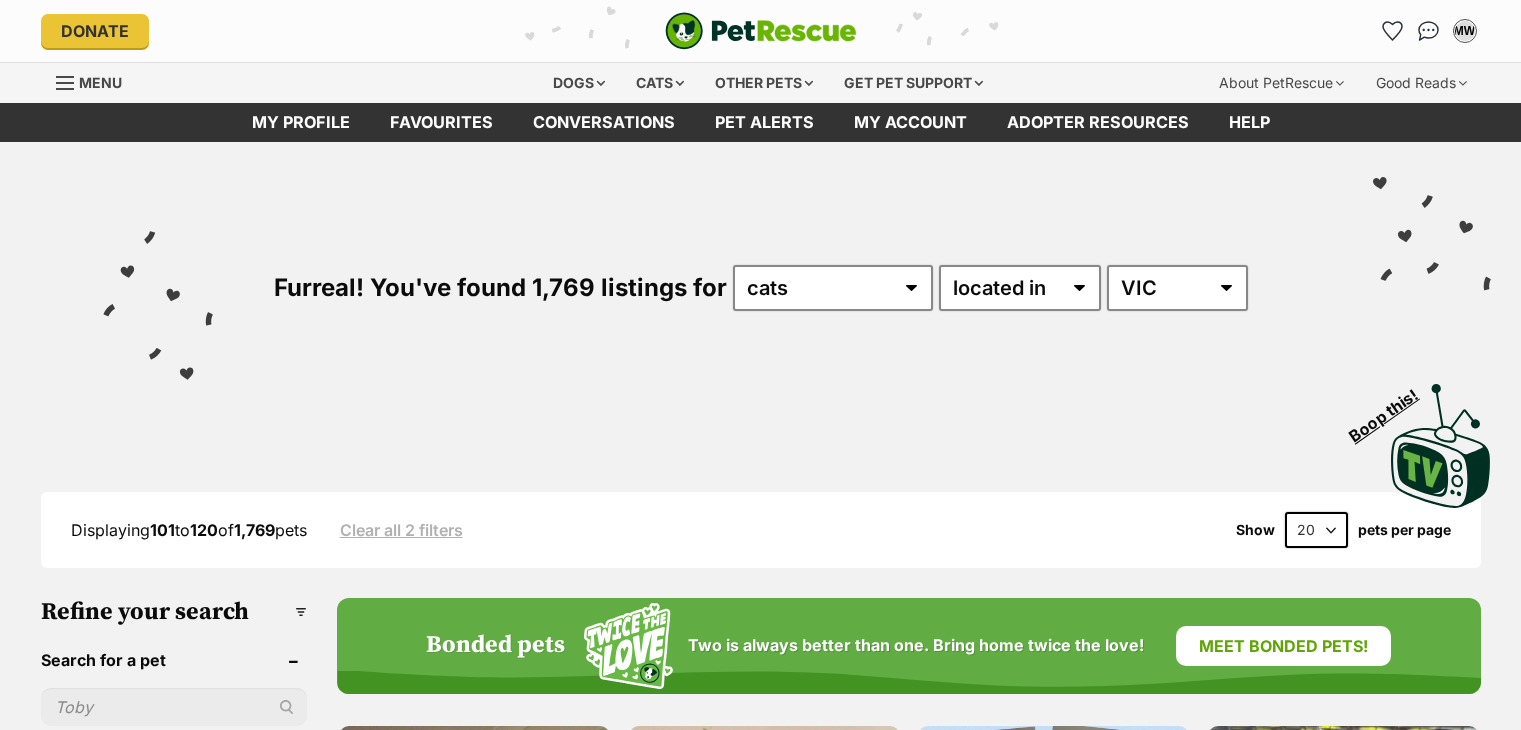 scroll, scrollTop: 0, scrollLeft: 0, axis: both 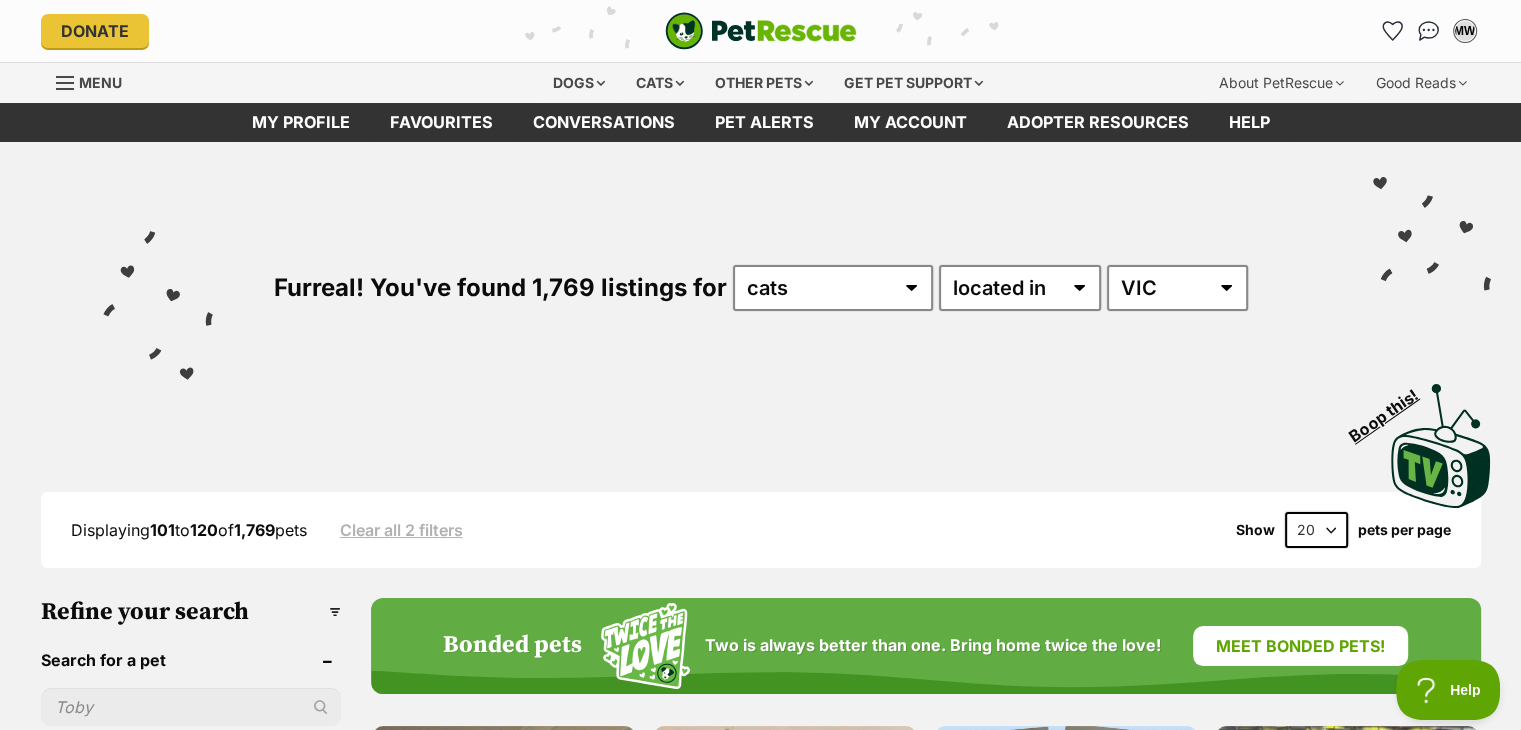 click on "Search for a pet" at bounding box center [191, 660] 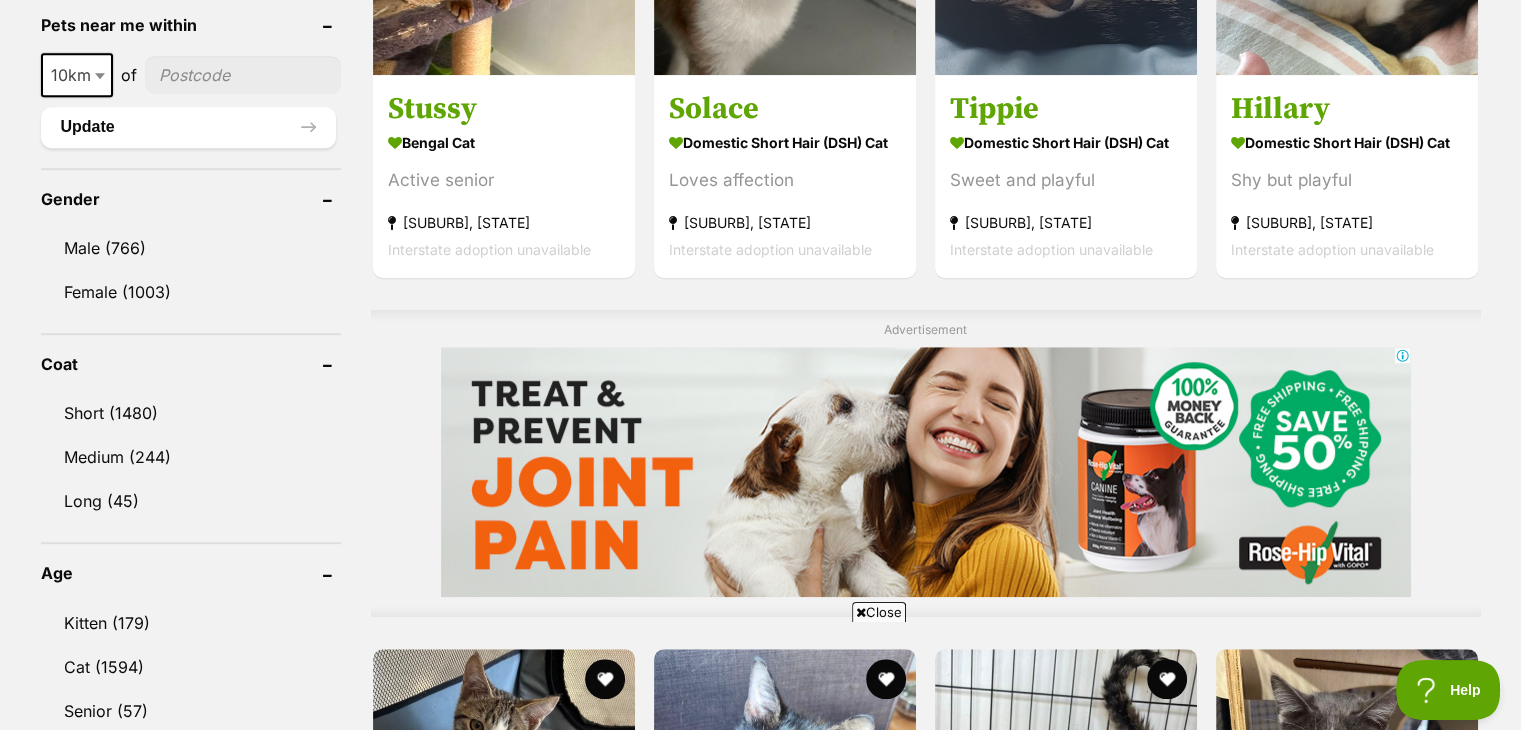 scroll, scrollTop: 1410, scrollLeft: 0, axis: vertical 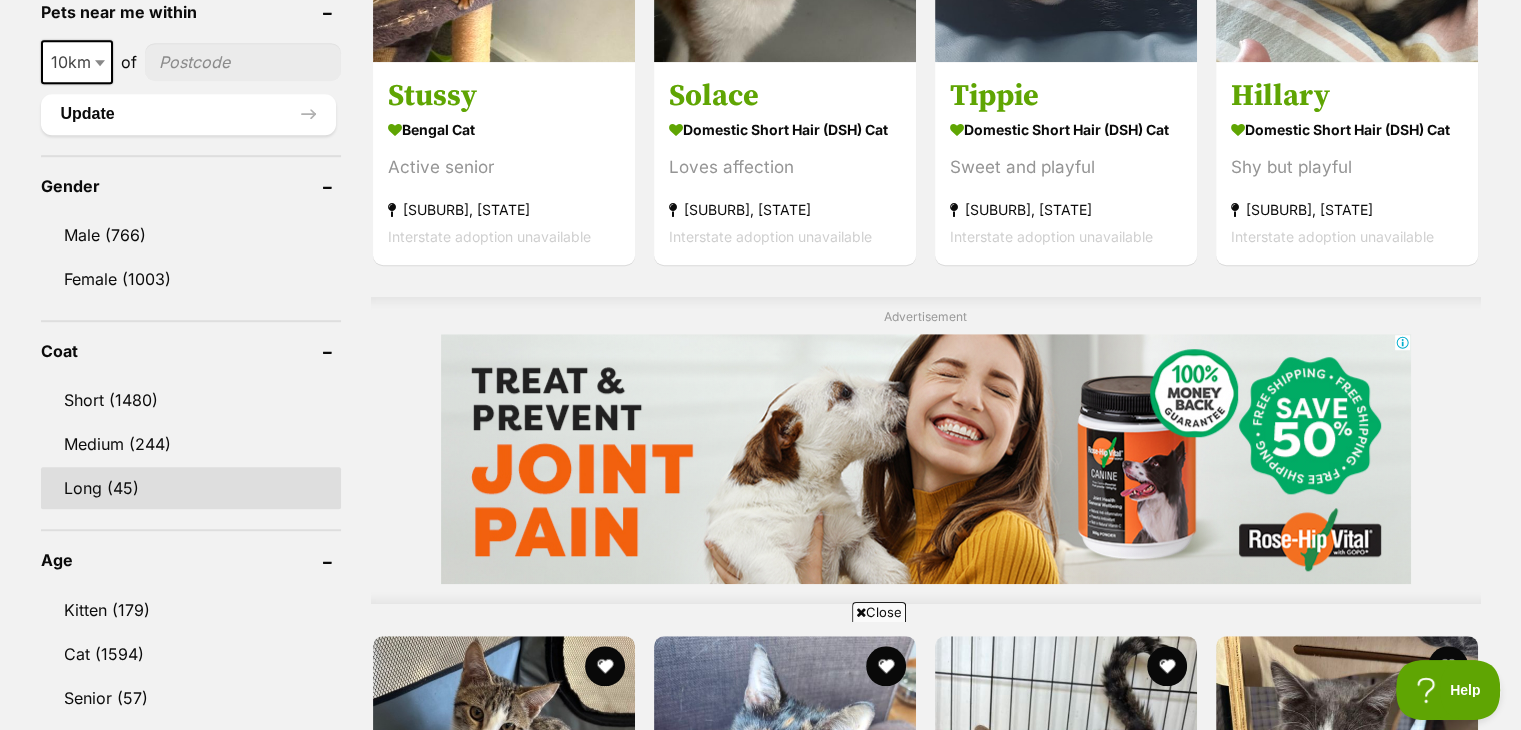 click on "Long (45)" at bounding box center (191, 488) 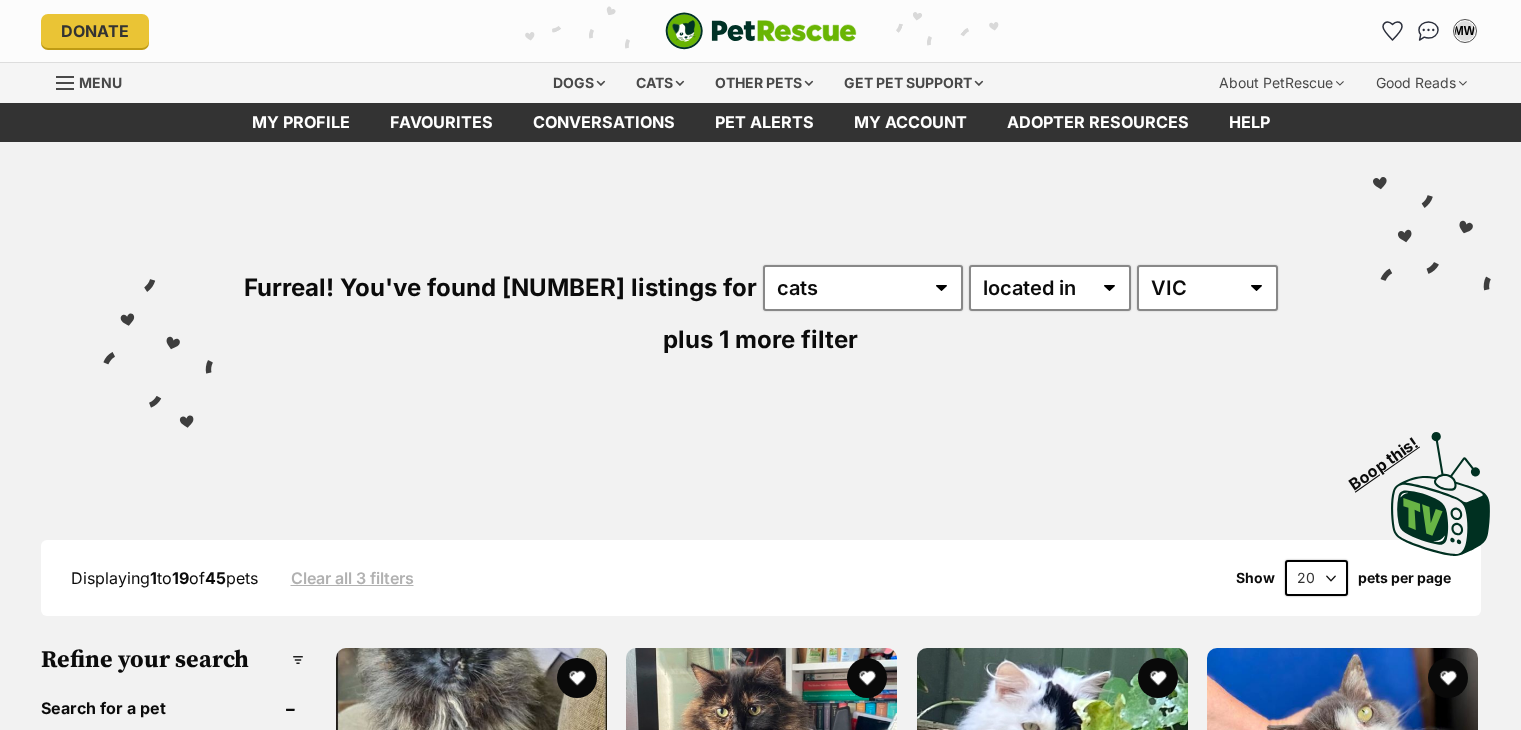 scroll, scrollTop: 0, scrollLeft: 0, axis: both 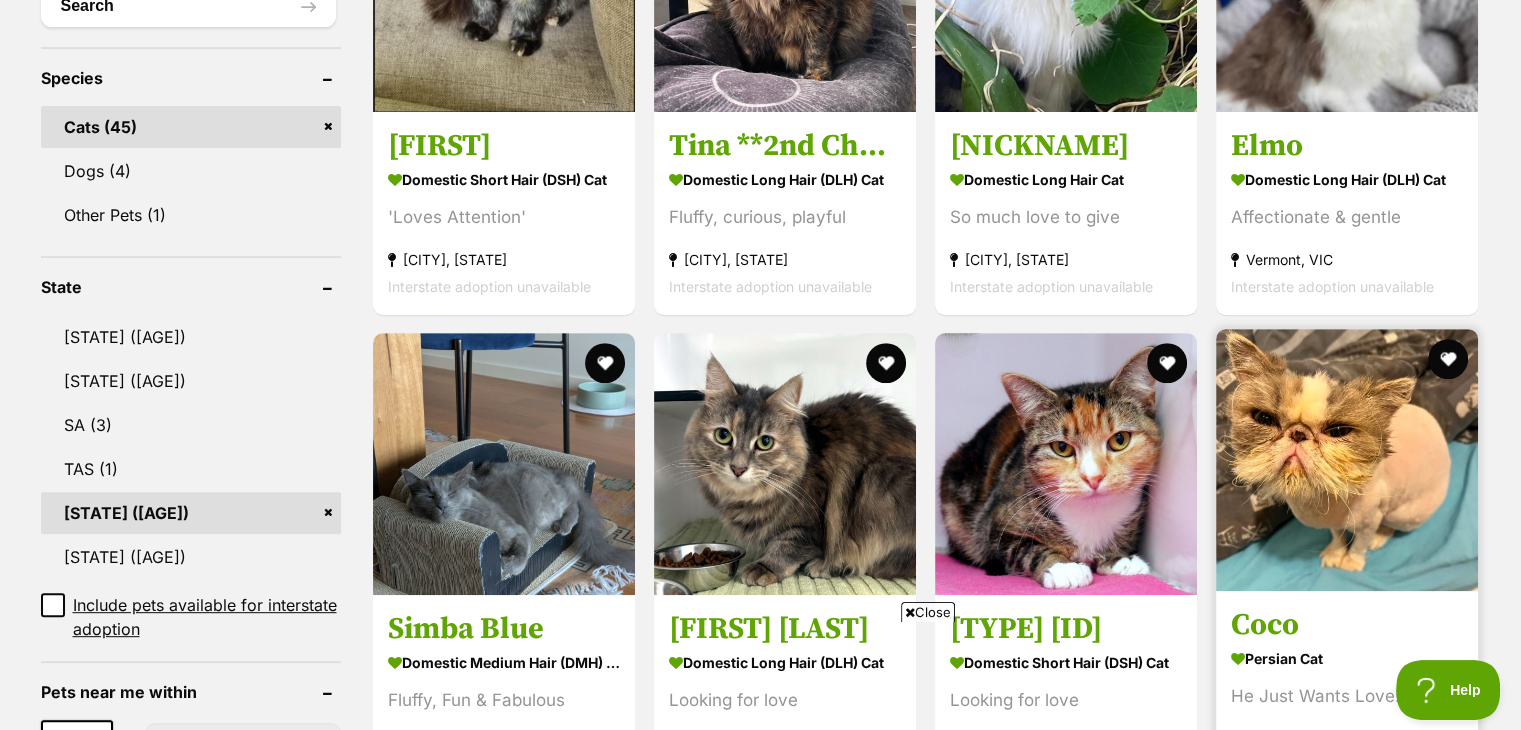 click at bounding box center (1347, 460) 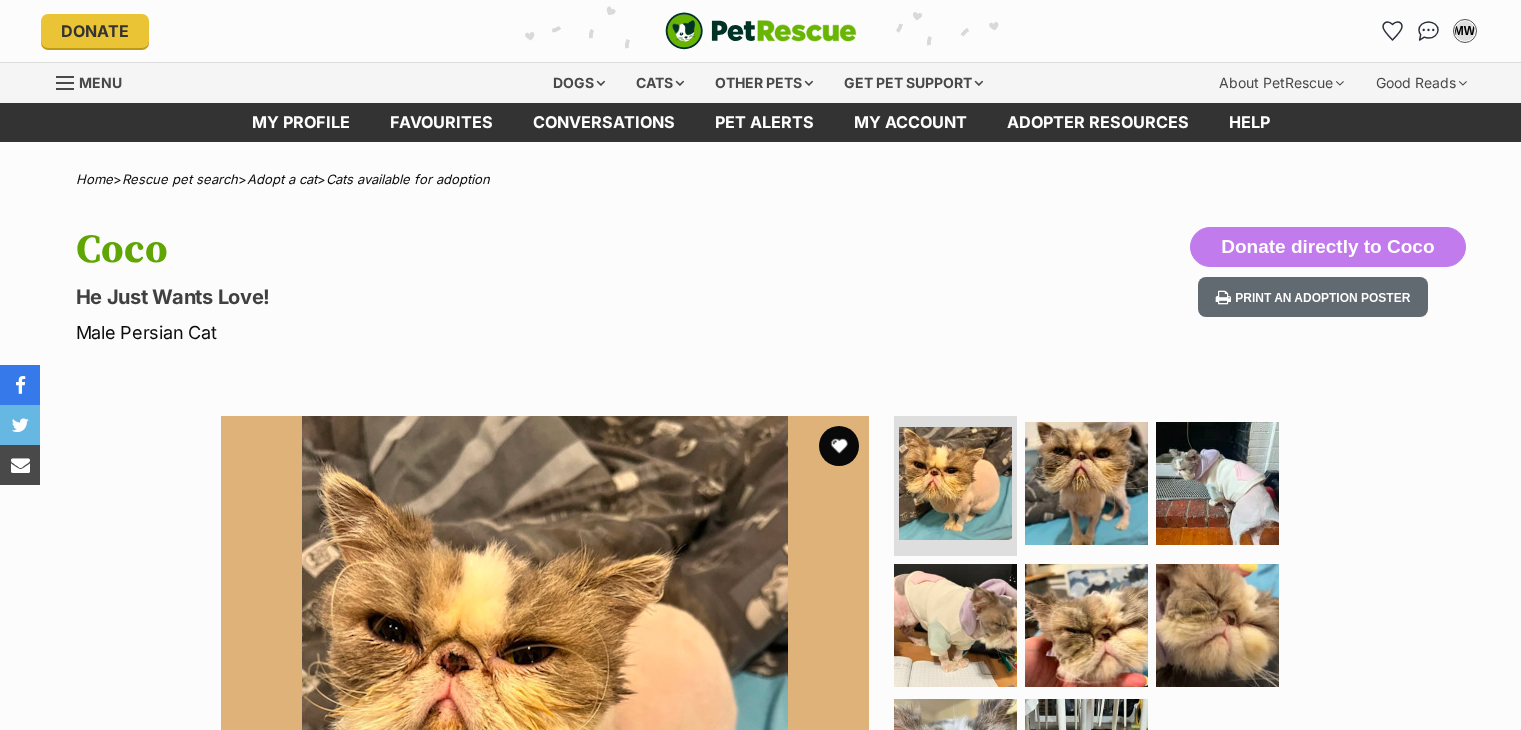 scroll, scrollTop: 0, scrollLeft: 0, axis: both 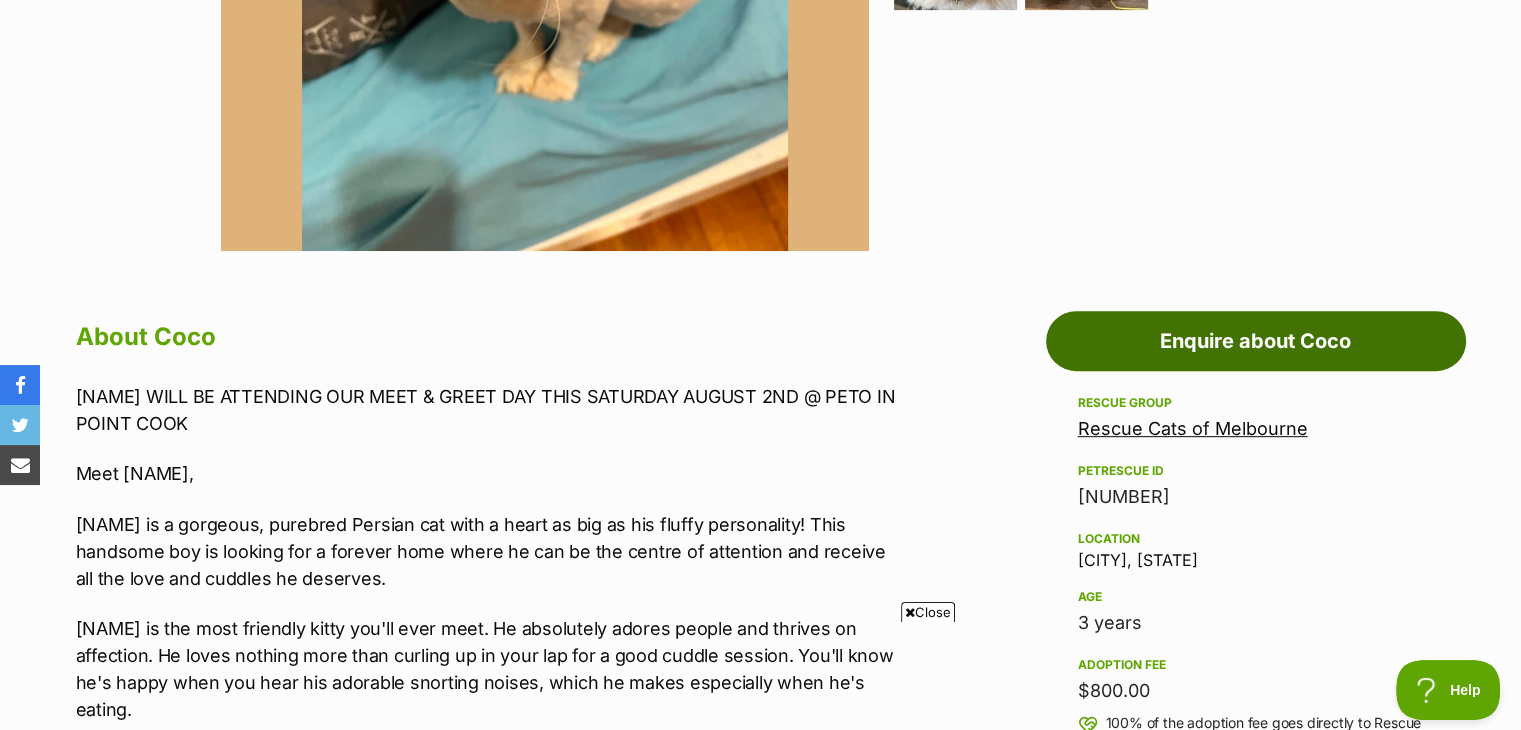 click on "Enquire about Coco" at bounding box center [1256, 341] 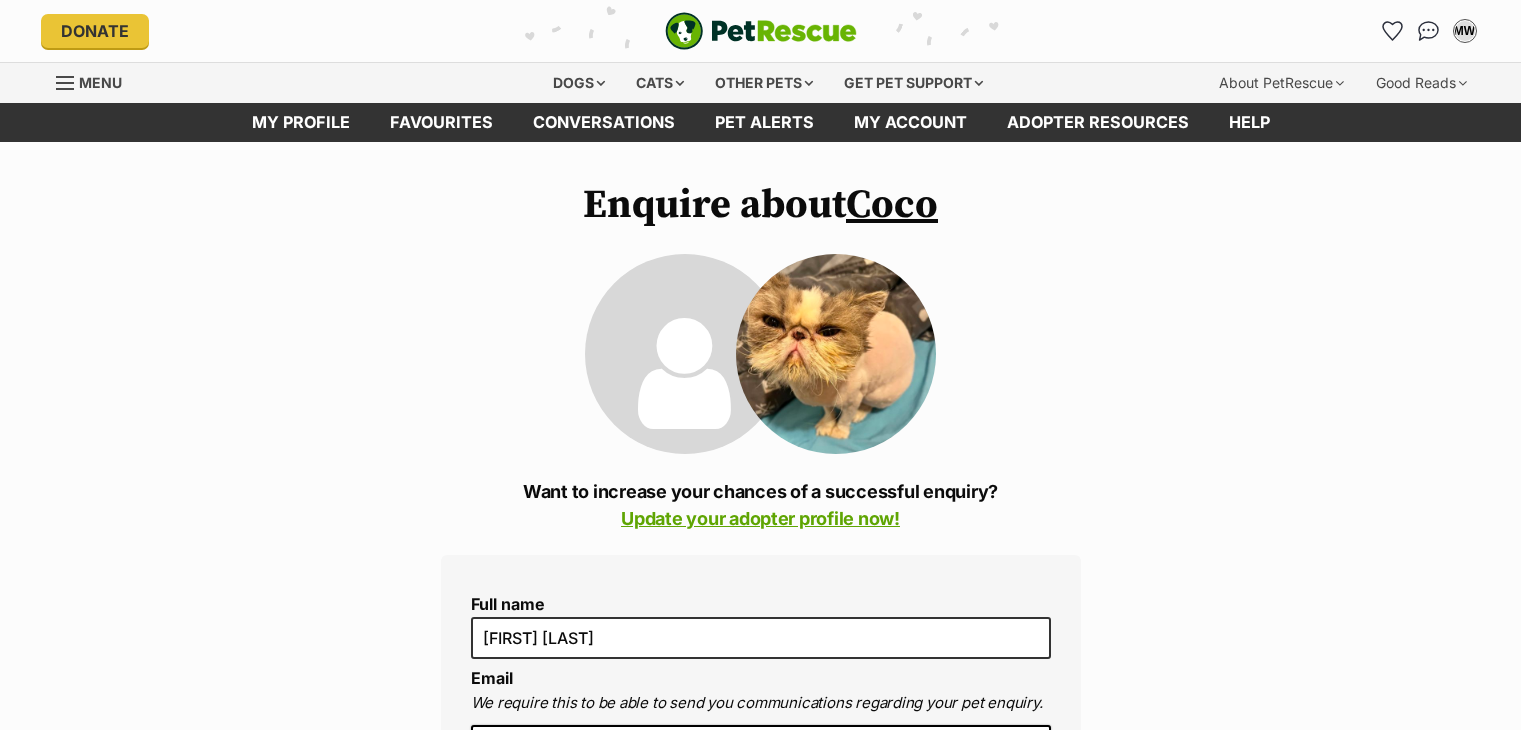 scroll, scrollTop: 0, scrollLeft: 0, axis: both 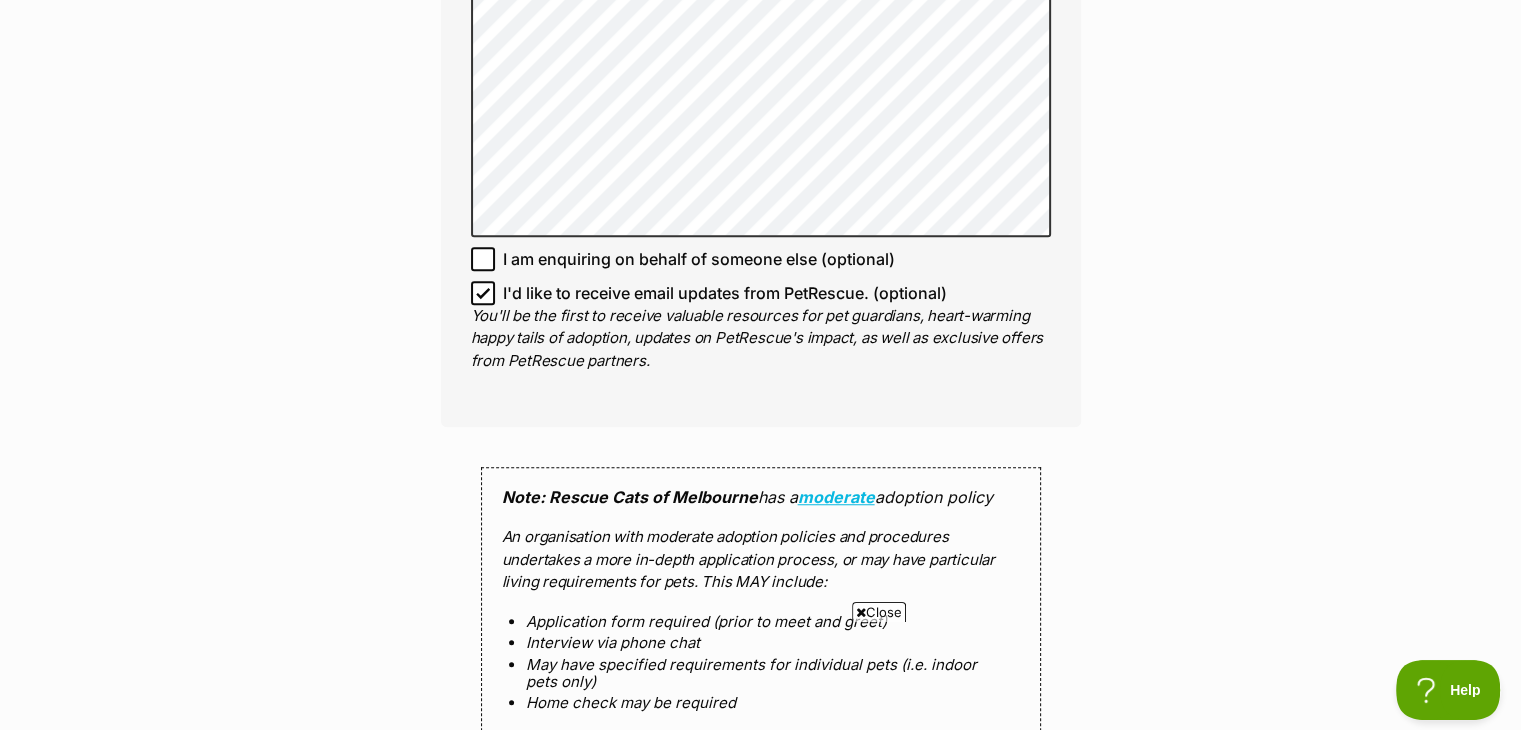 click 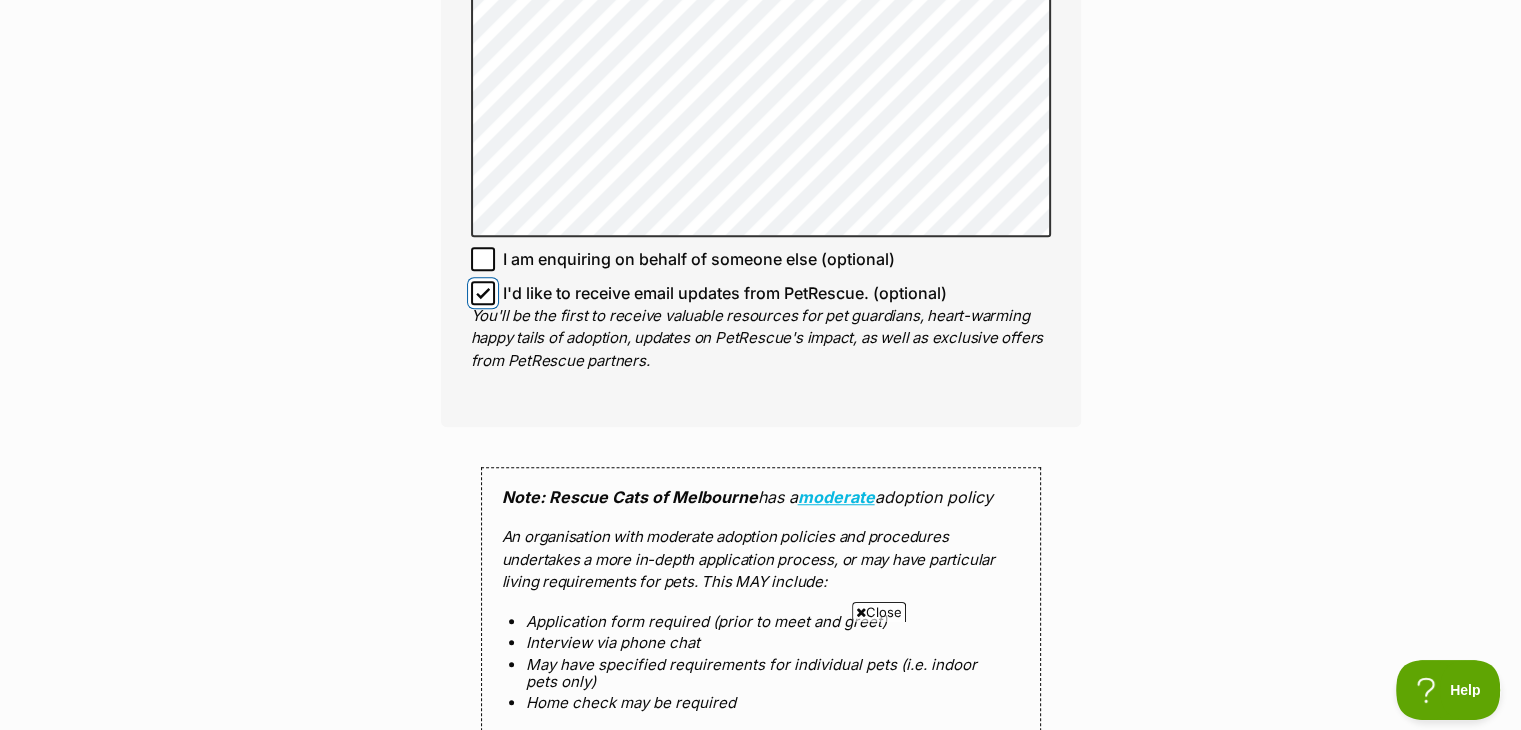click on "I'd like to receive email updates from PetRescue. (optional)" at bounding box center [483, 293] 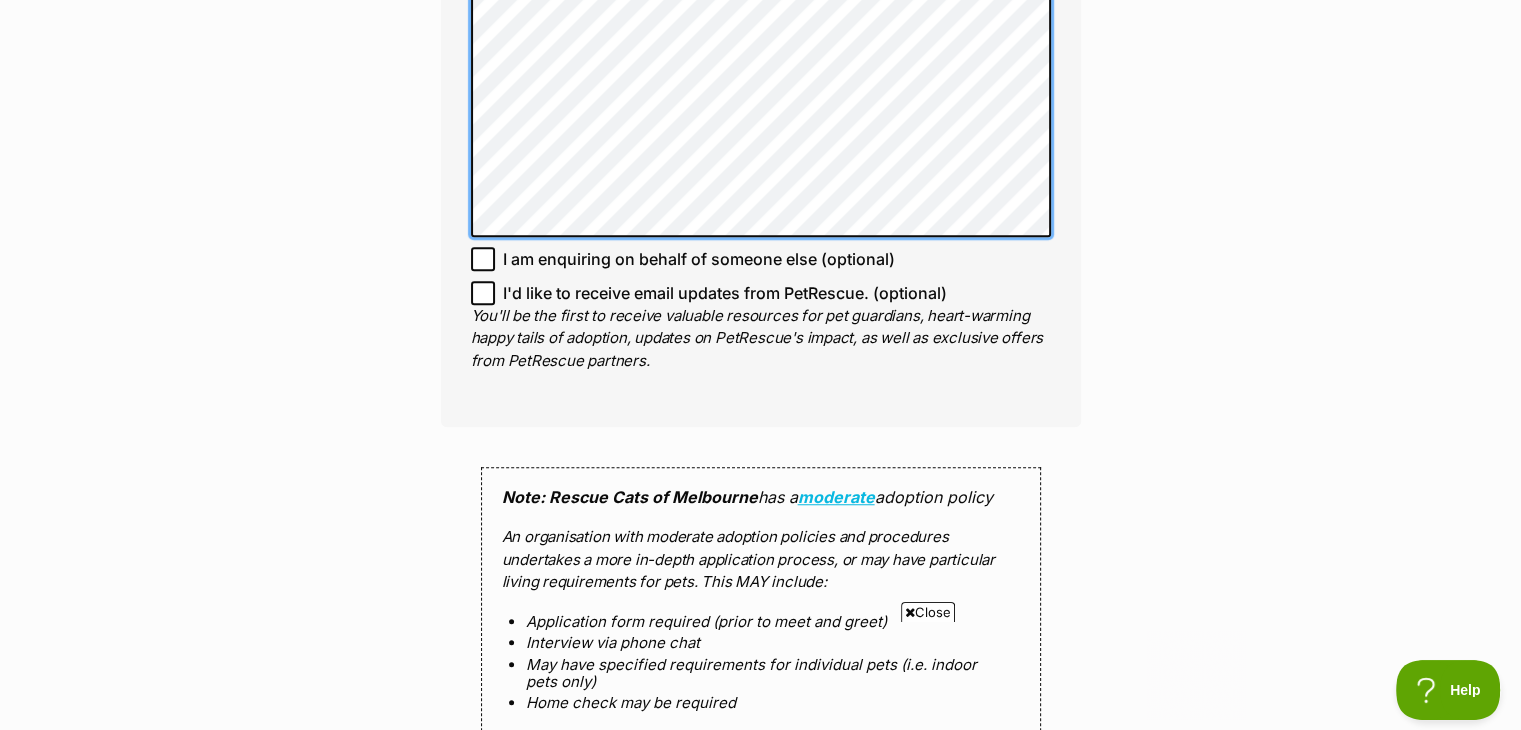scroll, scrollTop: 0, scrollLeft: 0, axis: both 